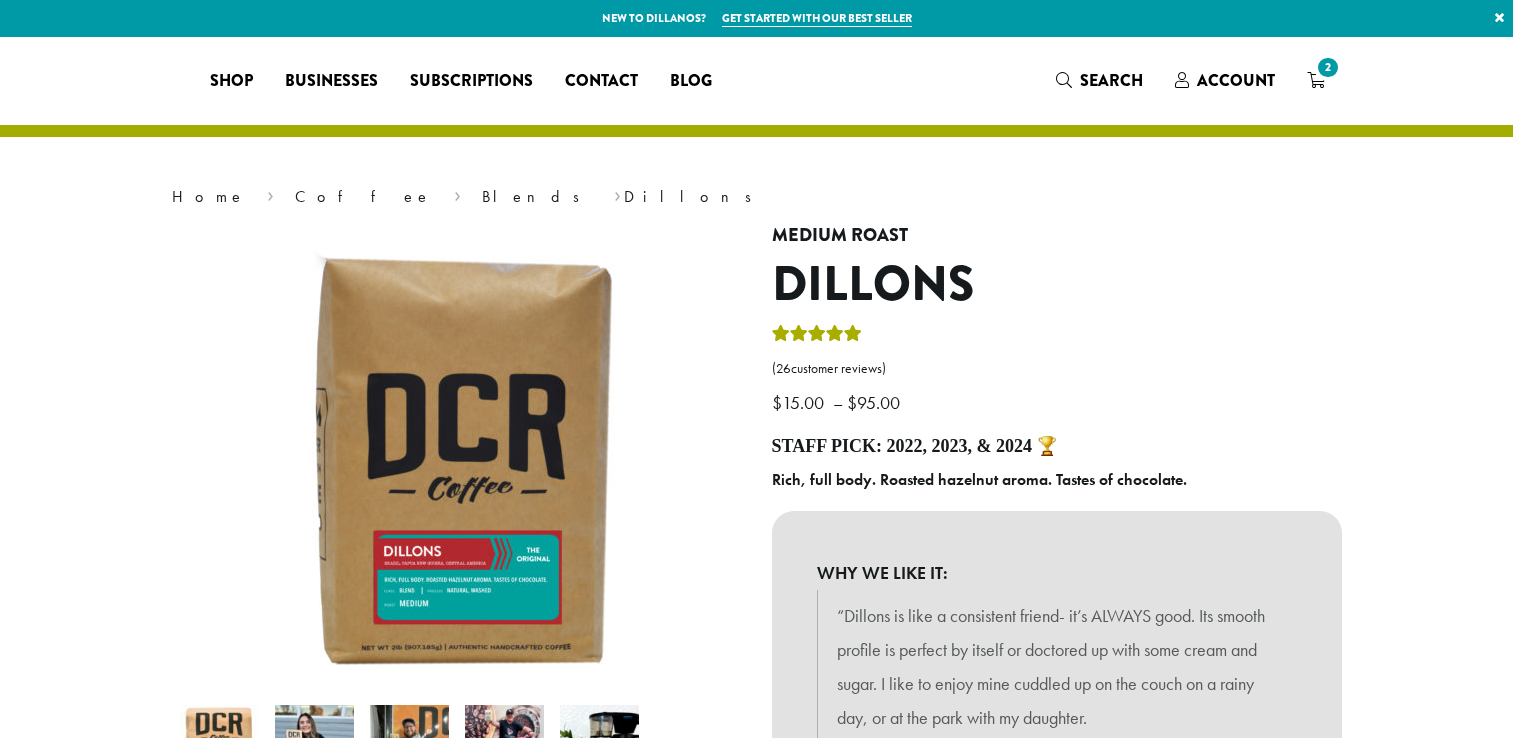 select on "**********" 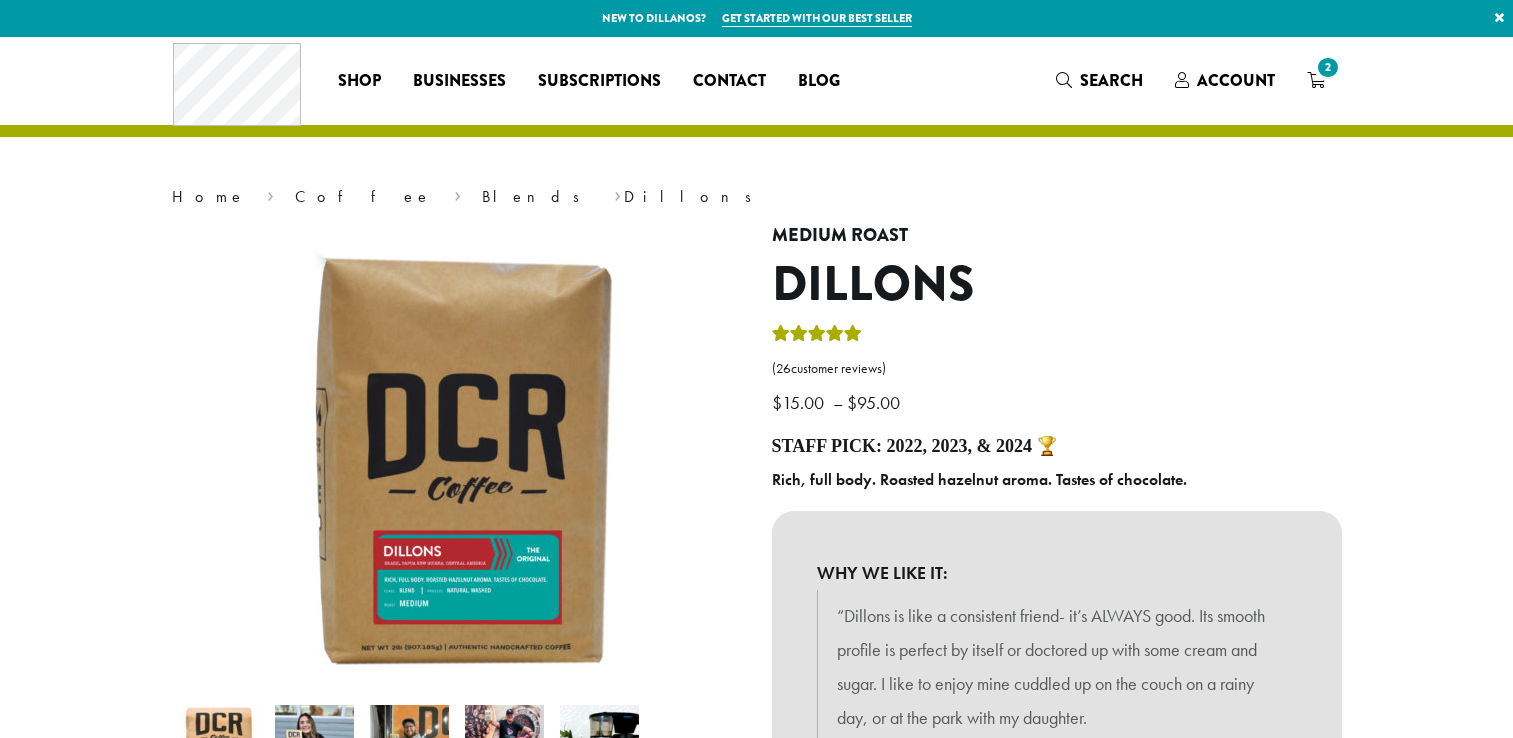 scroll, scrollTop: 600, scrollLeft: 0, axis: vertical 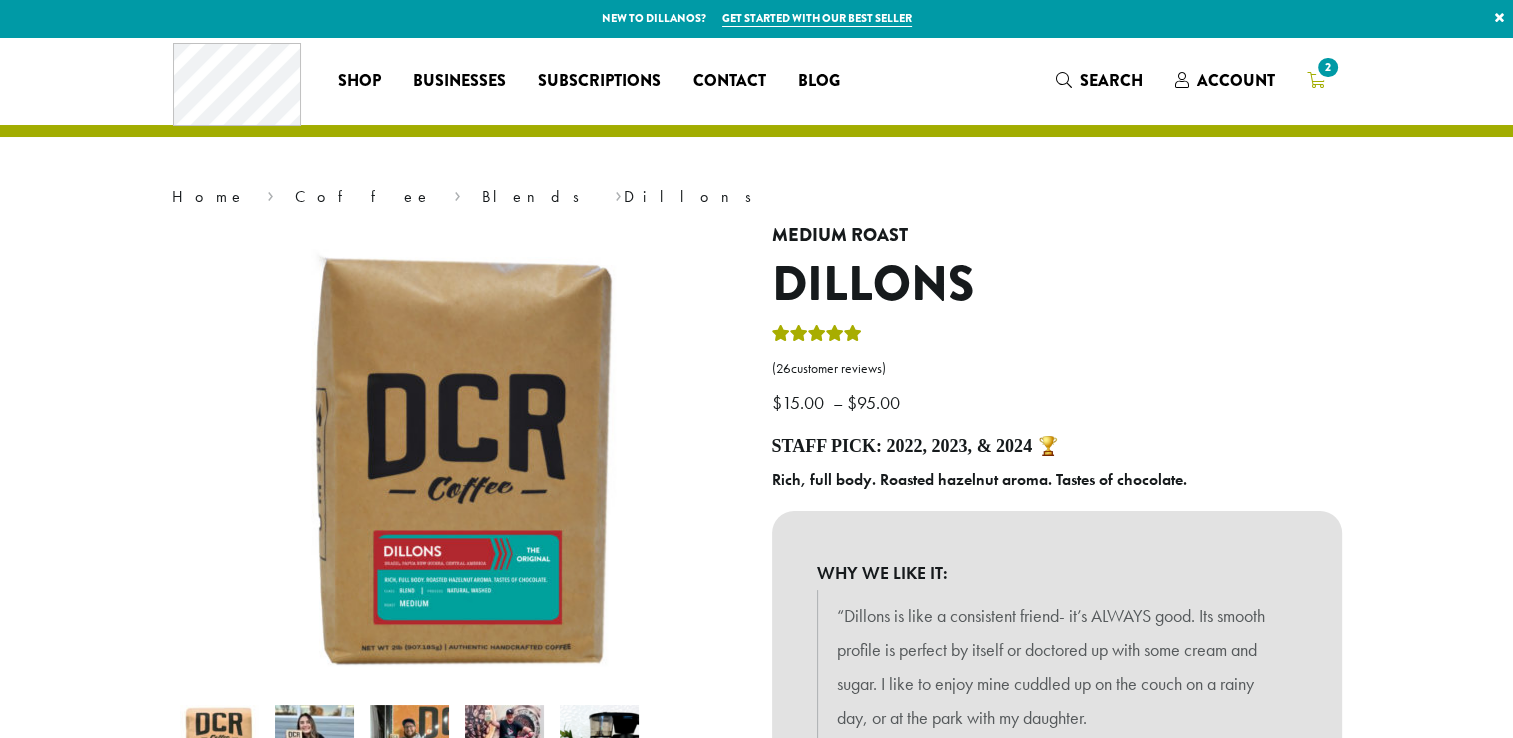 click on "2" at bounding box center [1316, 80] 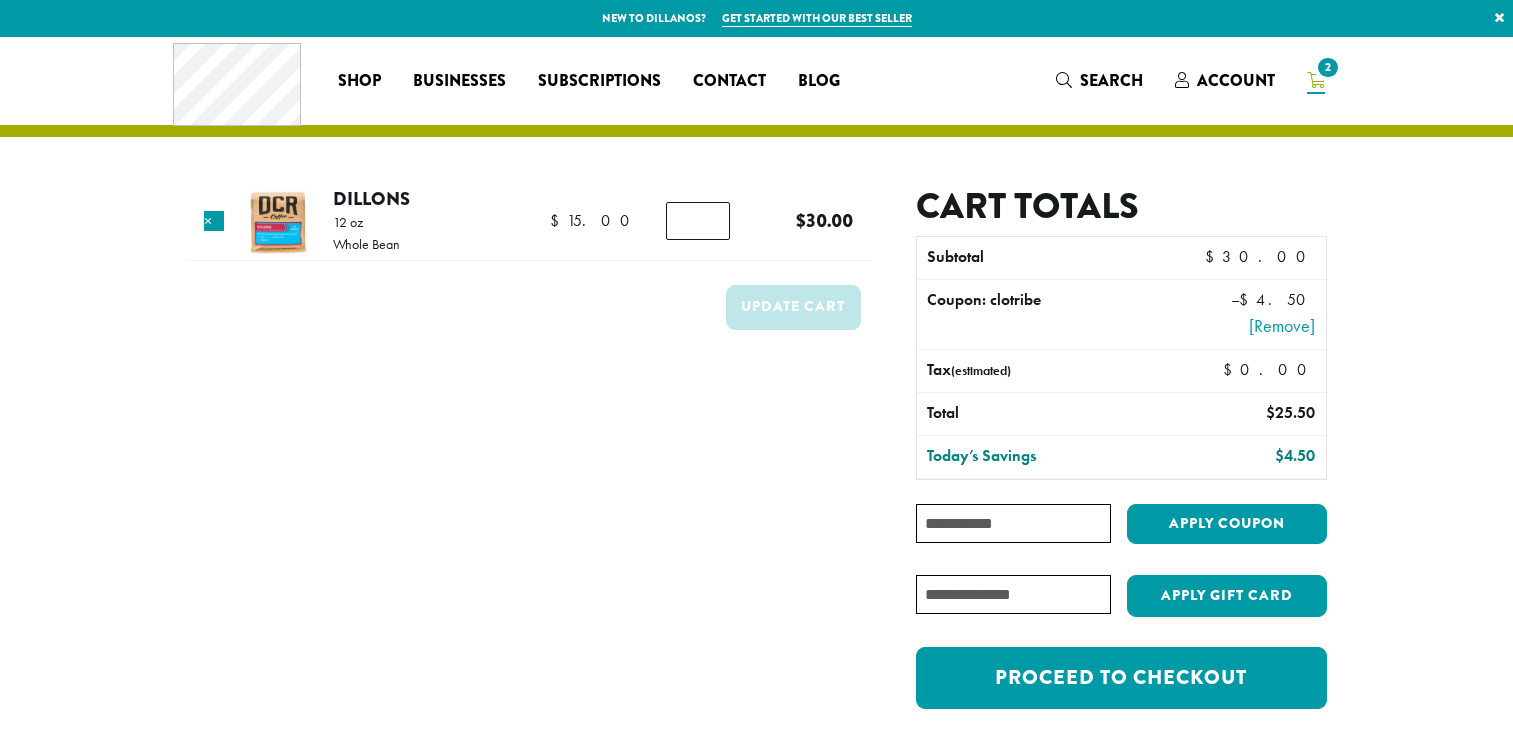 scroll, scrollTop: 0, scrollLeft: 0, axis: both 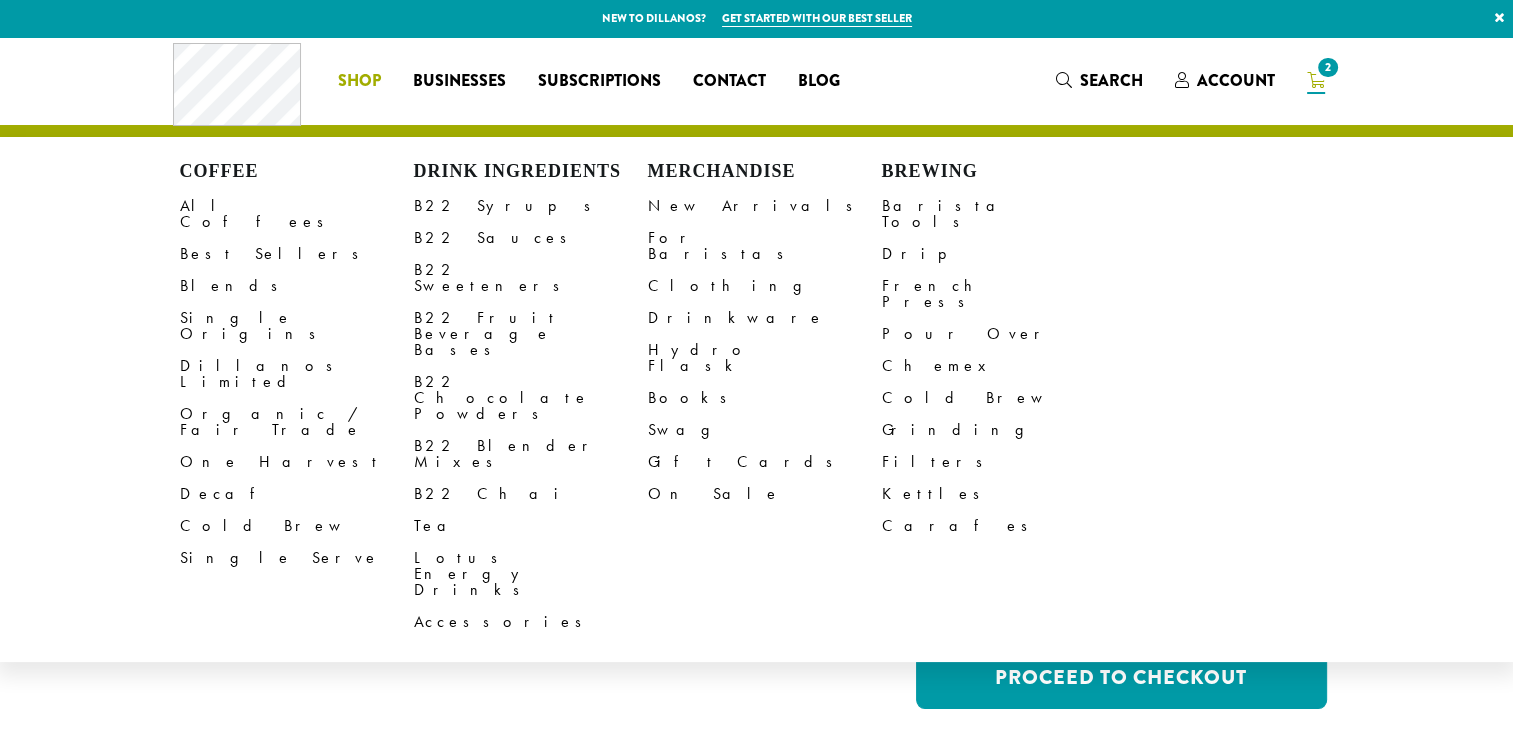 click on "Shop" at bounding box center [359, 81] 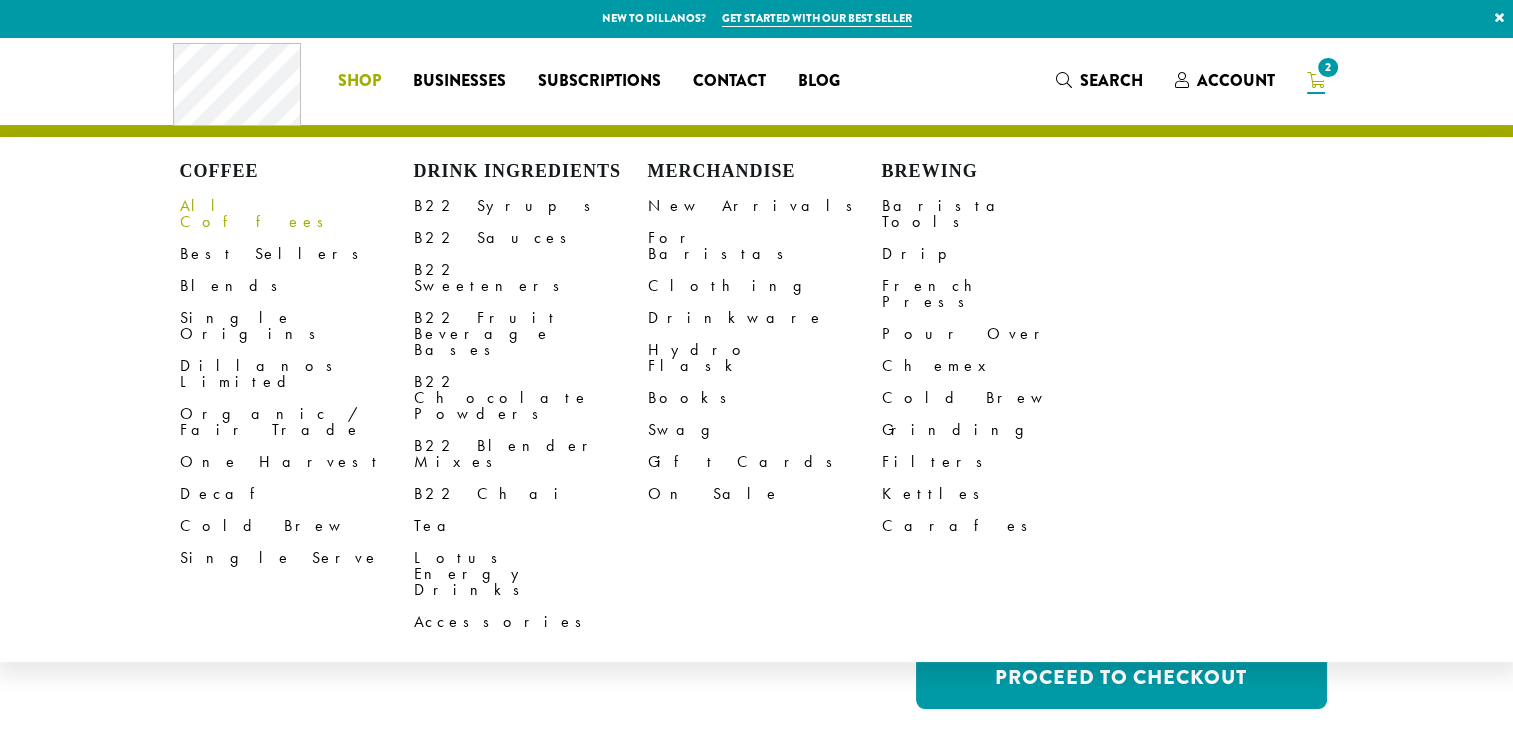 click on "All Coffees" at bounding box center [297, 214] 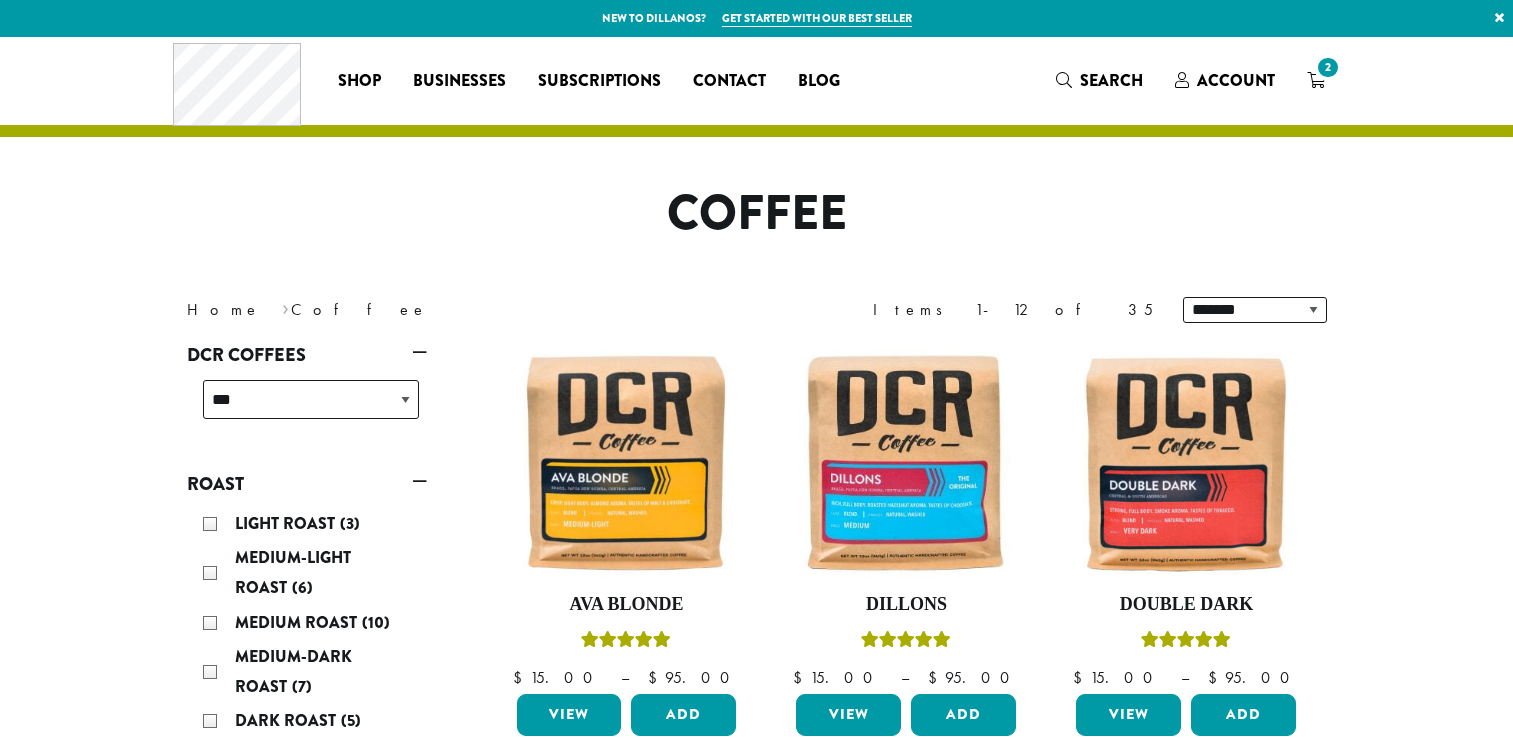 scroll, scrollTop: 0, scrollLeft: 0, axis: both 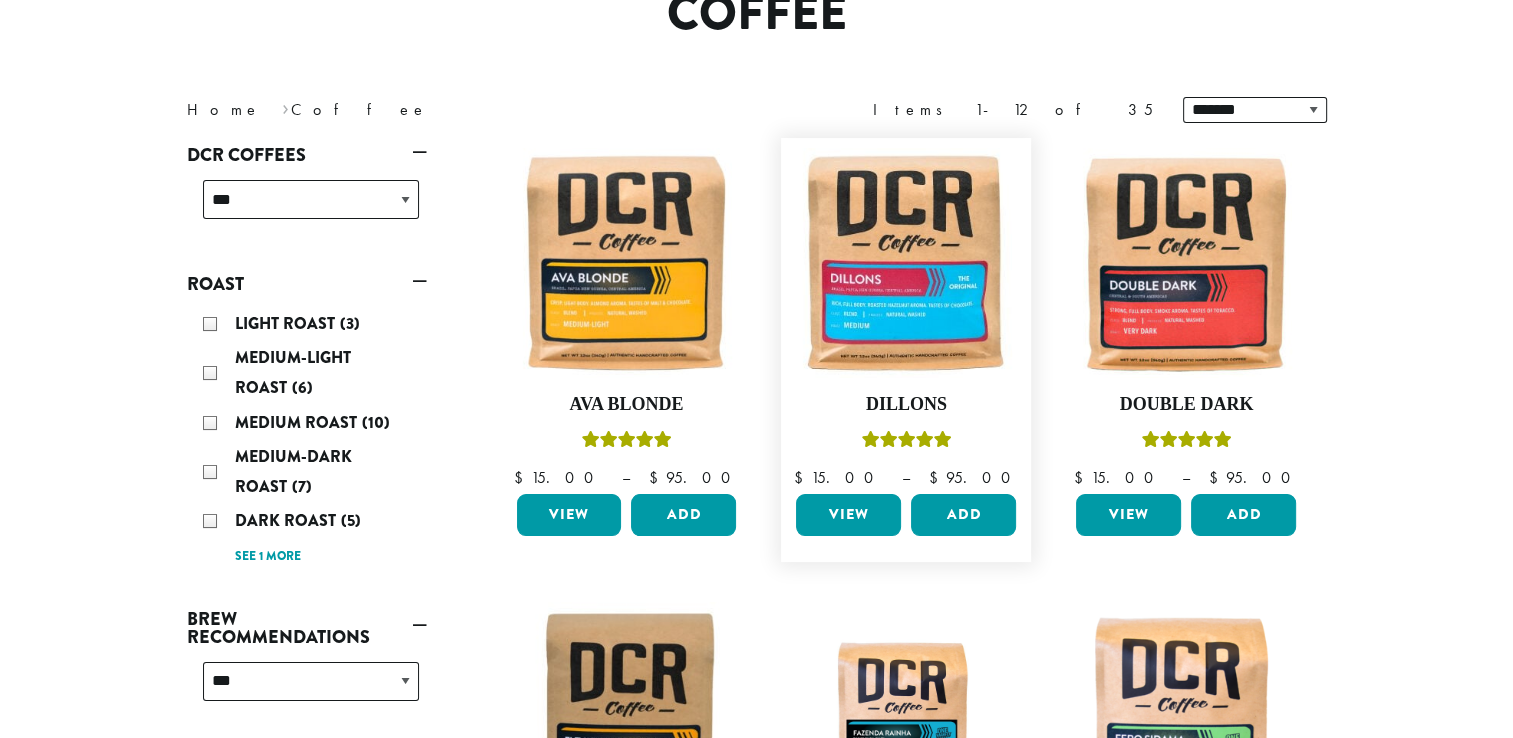 click on "View" at bounding box center [848, 515] 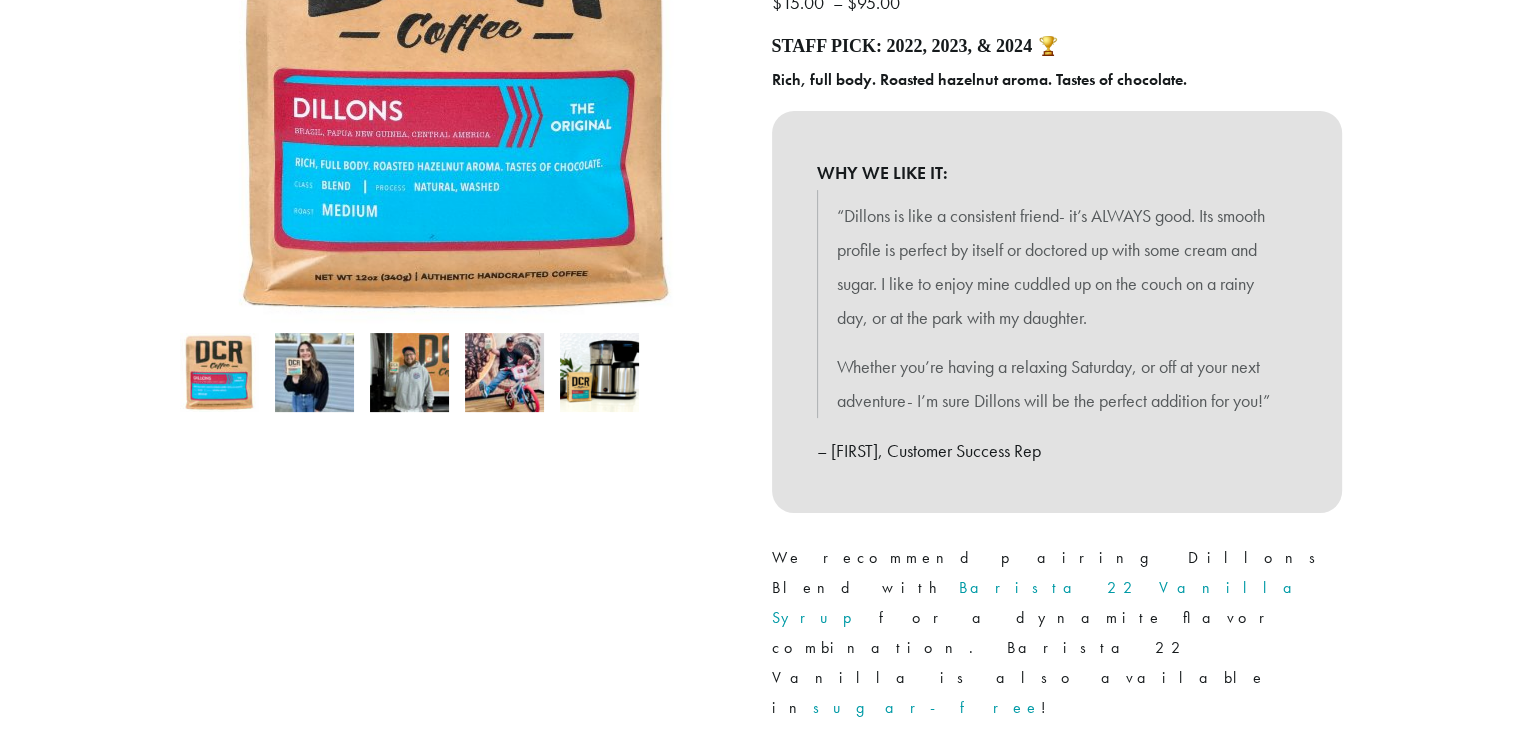 scroll, scrollTop: 800, scrollLeft: 0, axis: vertical 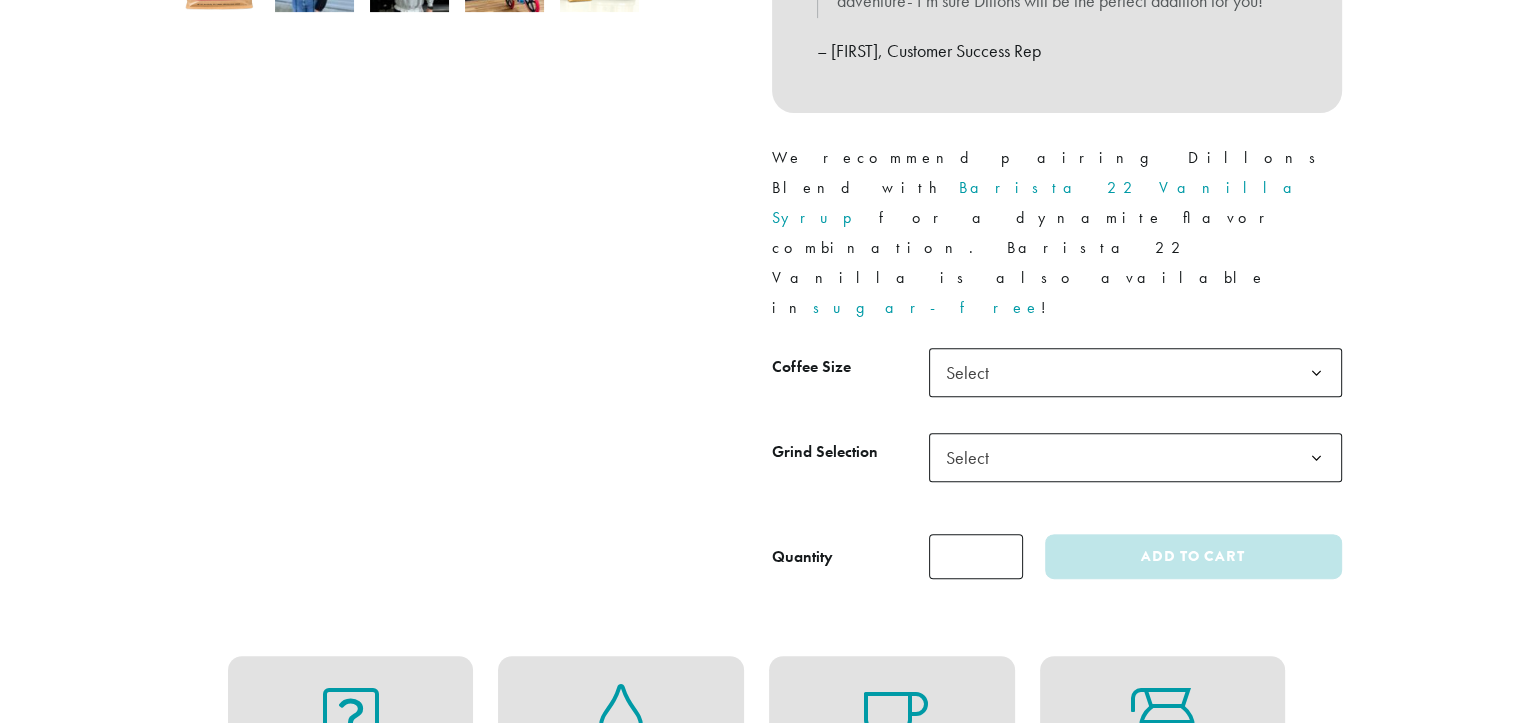 click on "Select" 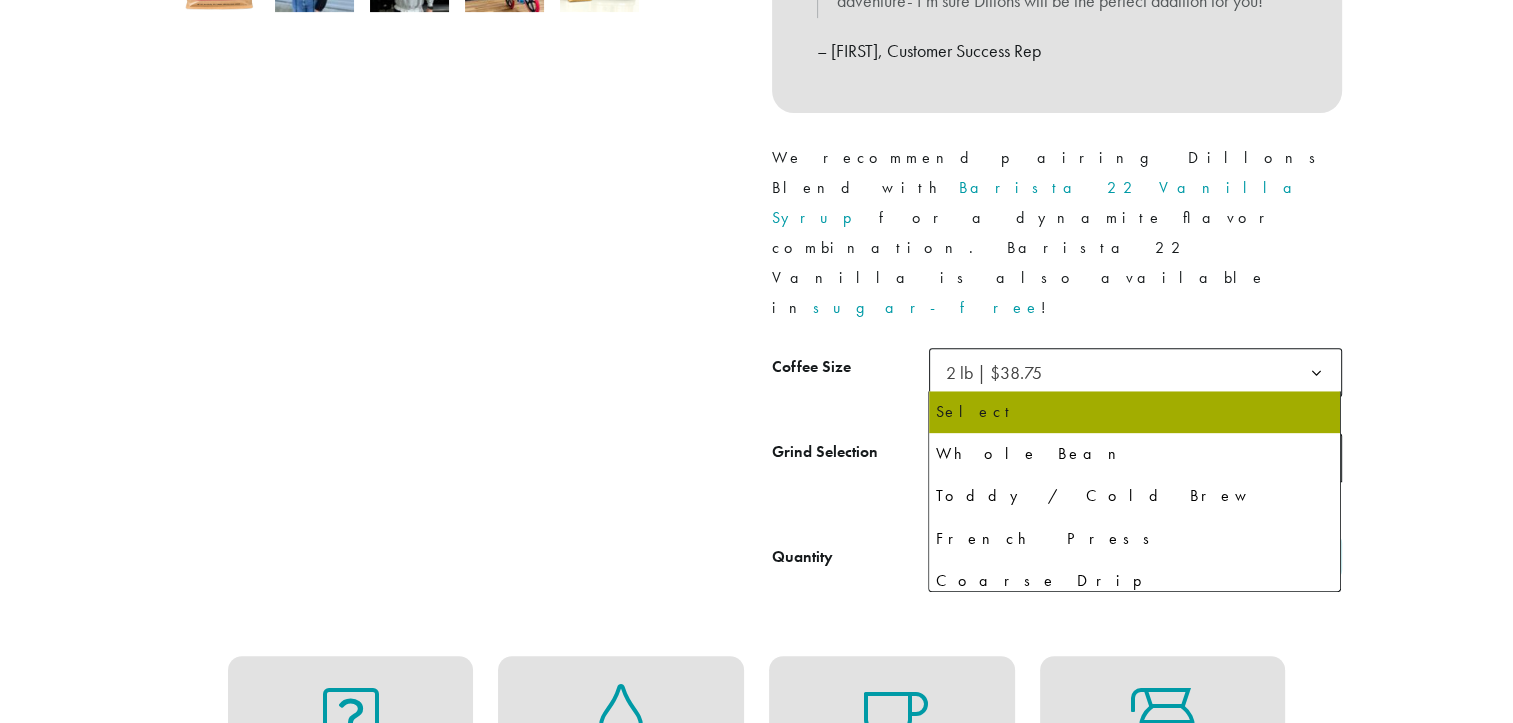 click on "Select" 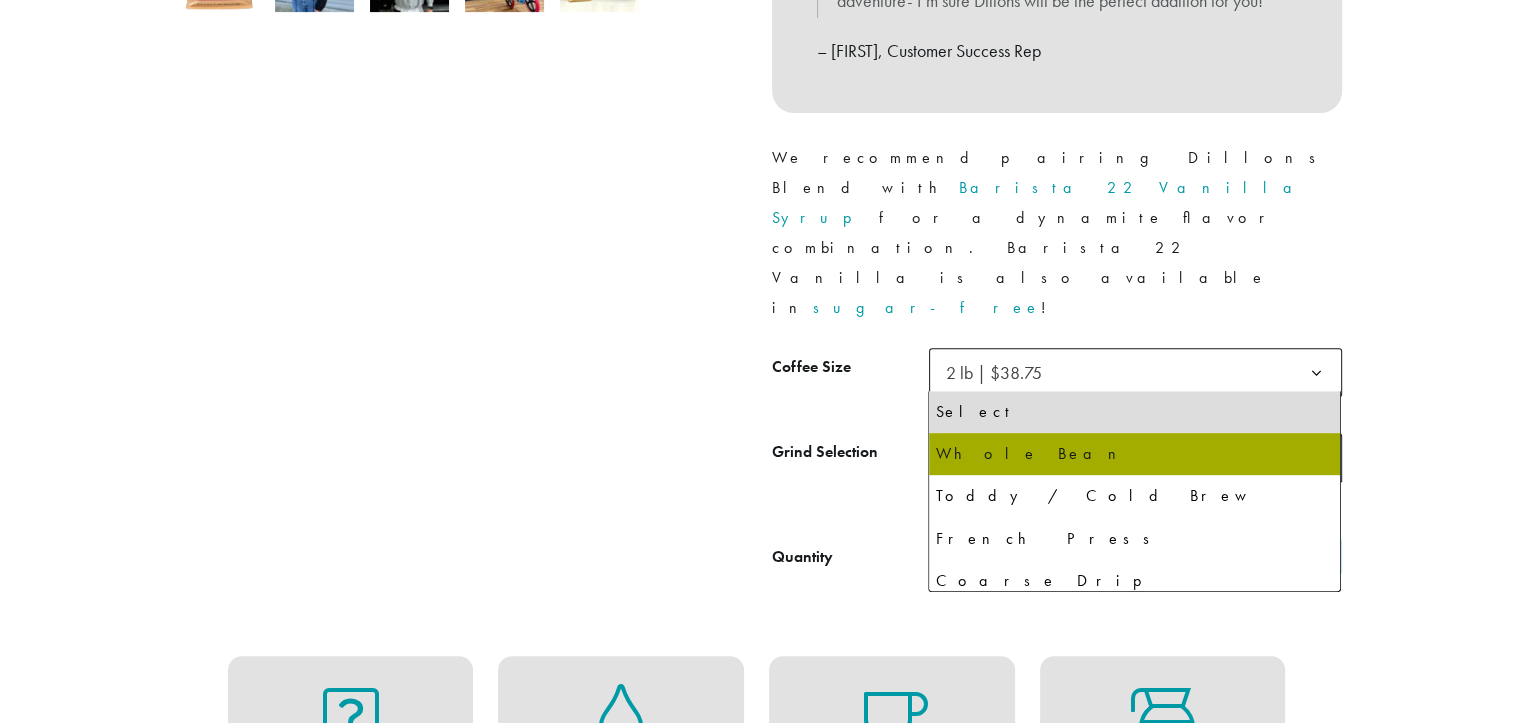 drag, startPoint x: 1028, startPoint y: 461, endPoint x: 1029, endPoint y: 450, distance: 11.045361 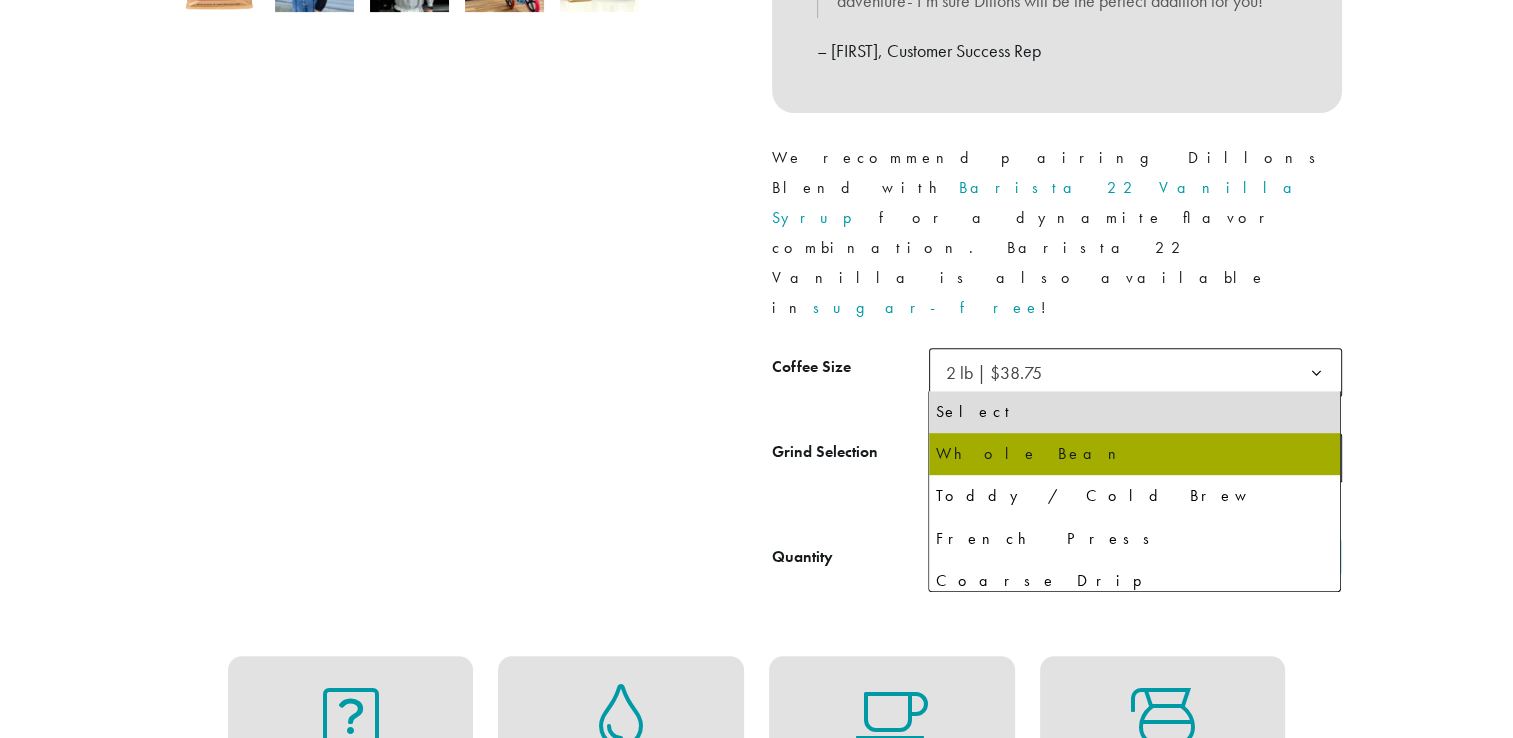 scroll, scrollTop: 772, scrollLeft: 0, axis: vertical 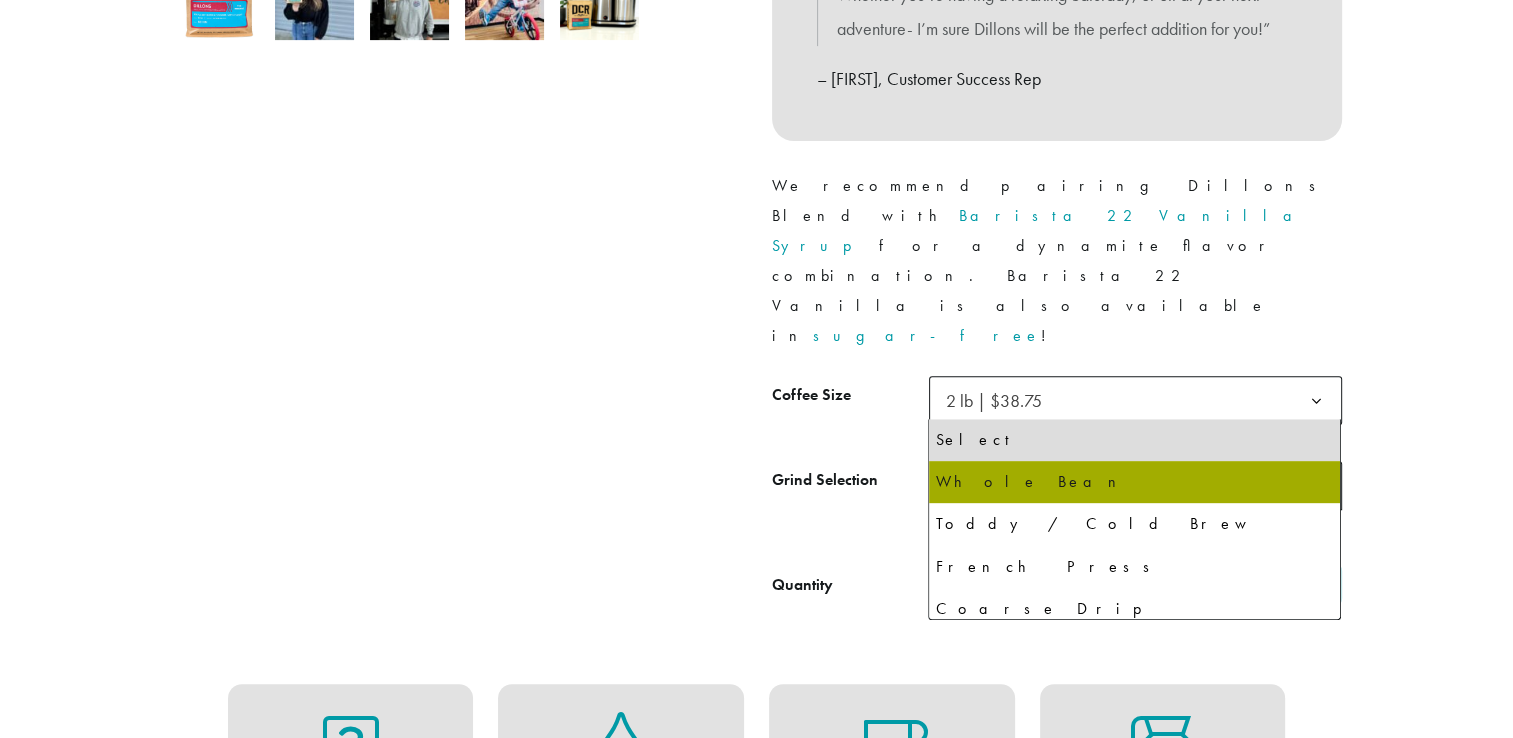 select on "**********" 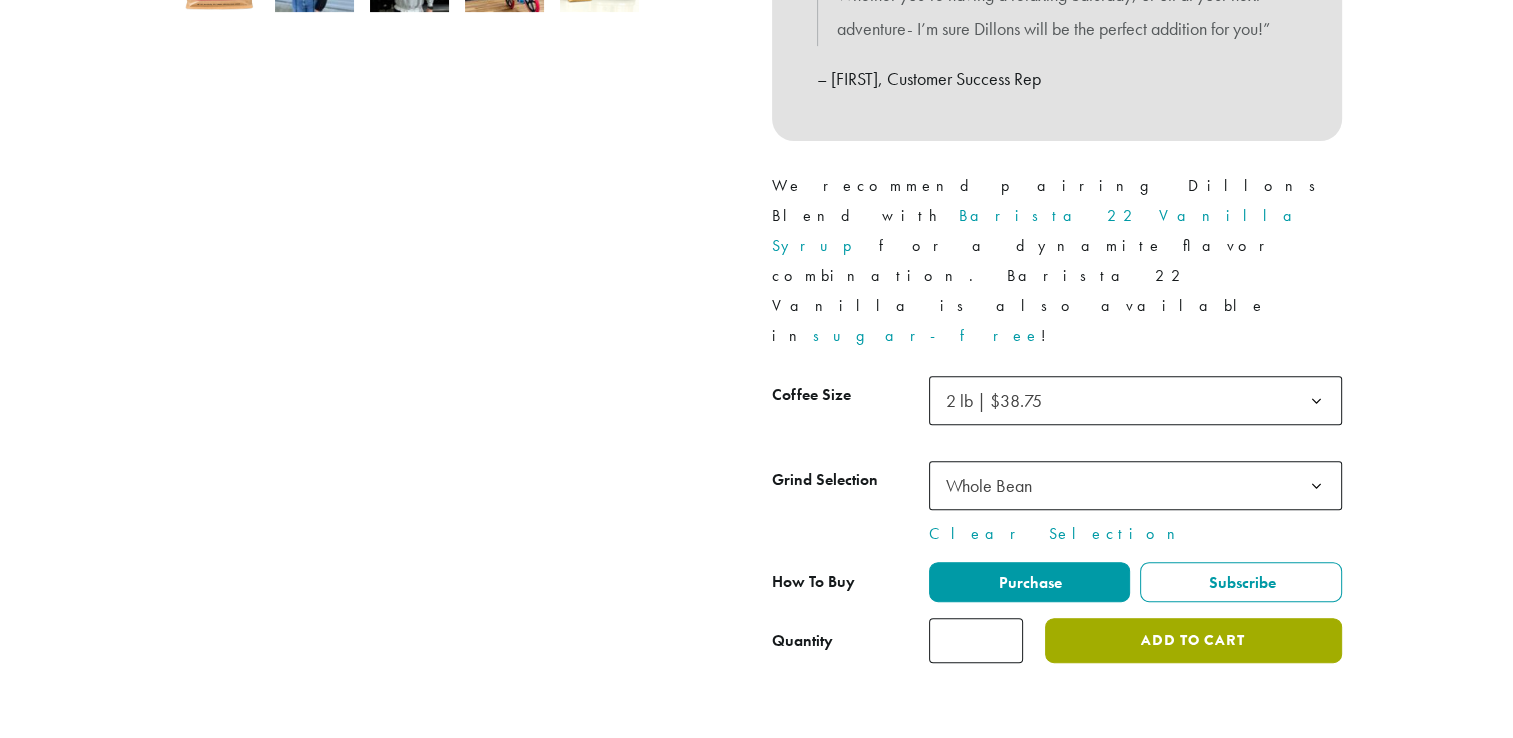 click on "Add to cart" 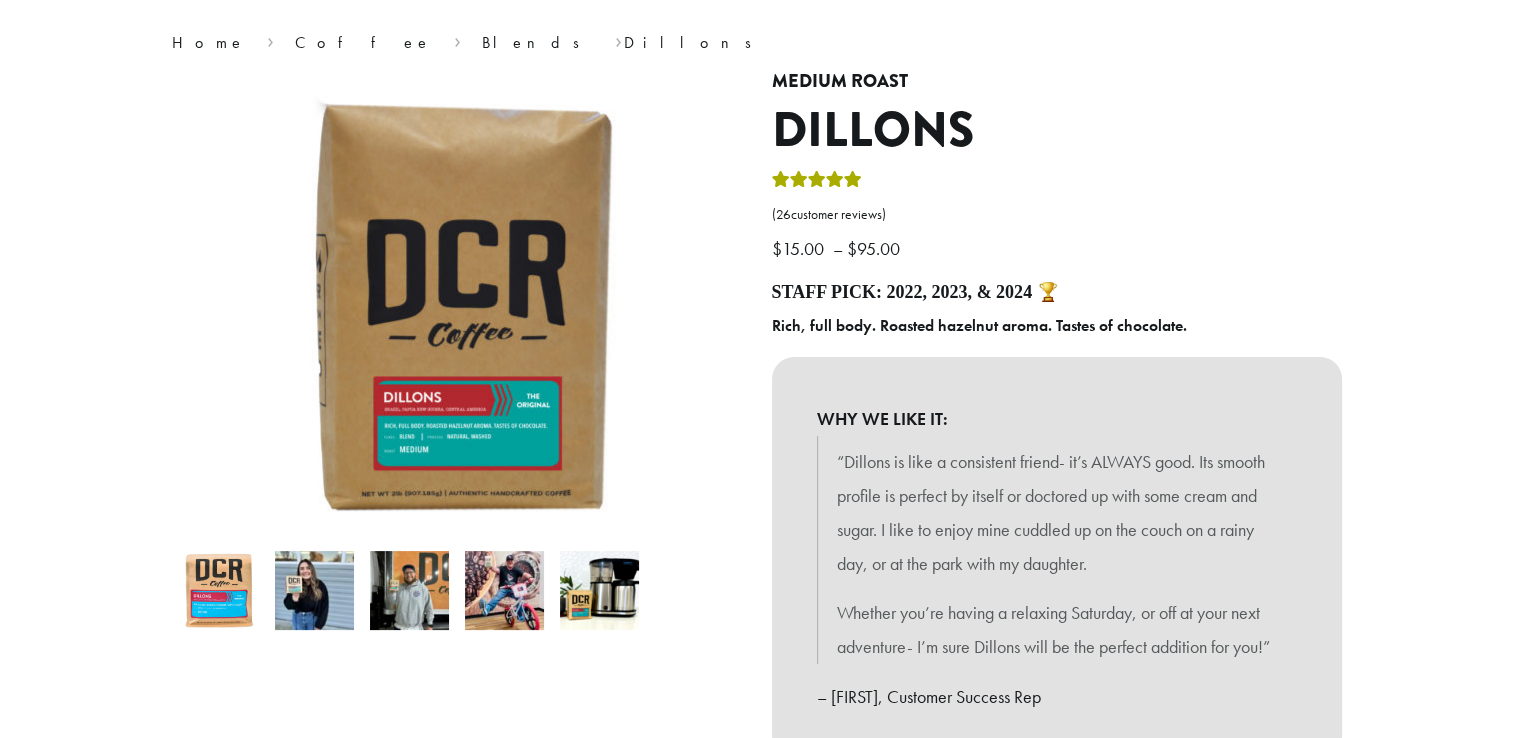 scroll, scrollTop: 0, scrollLeft: 0, axis: both 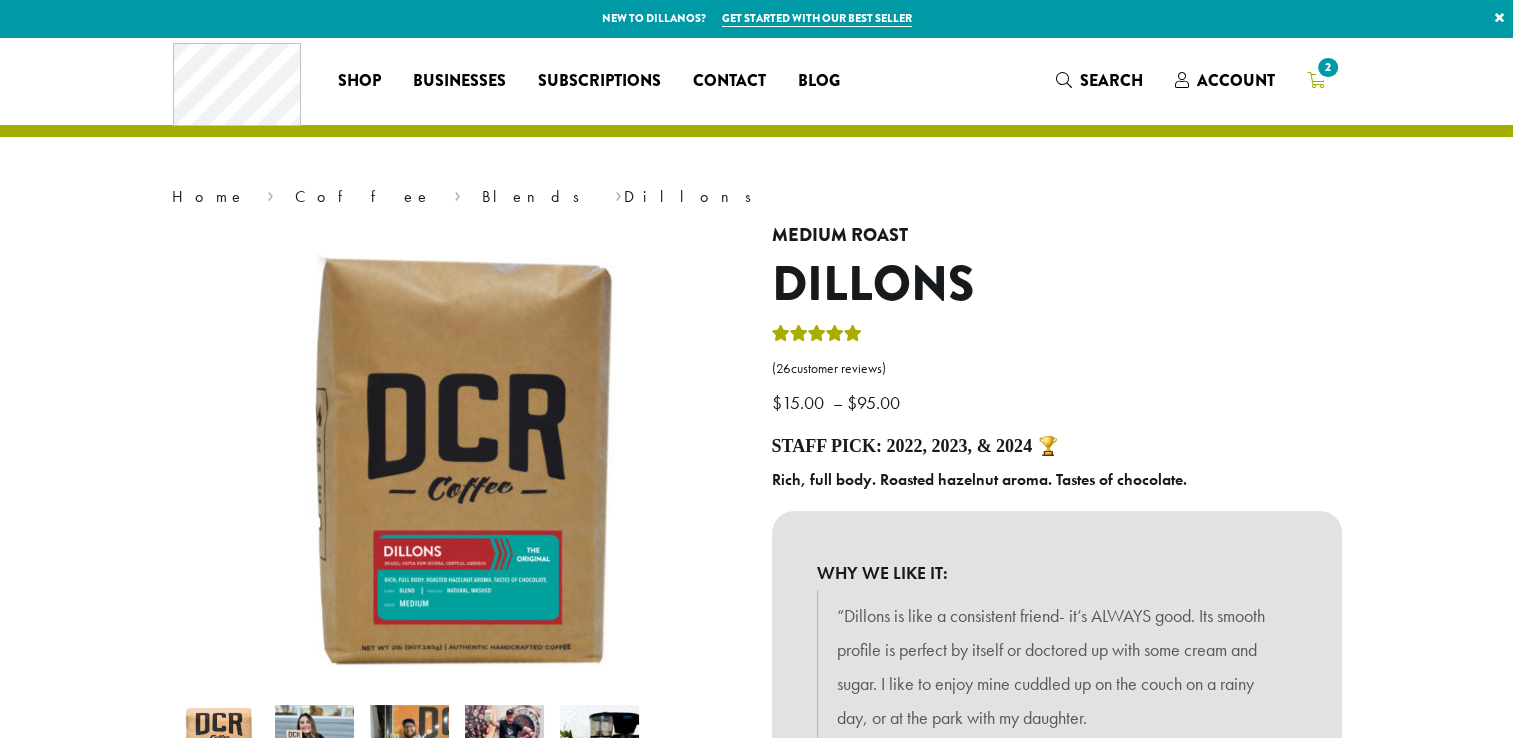 click on "2" at bounding box center (1316, 80) 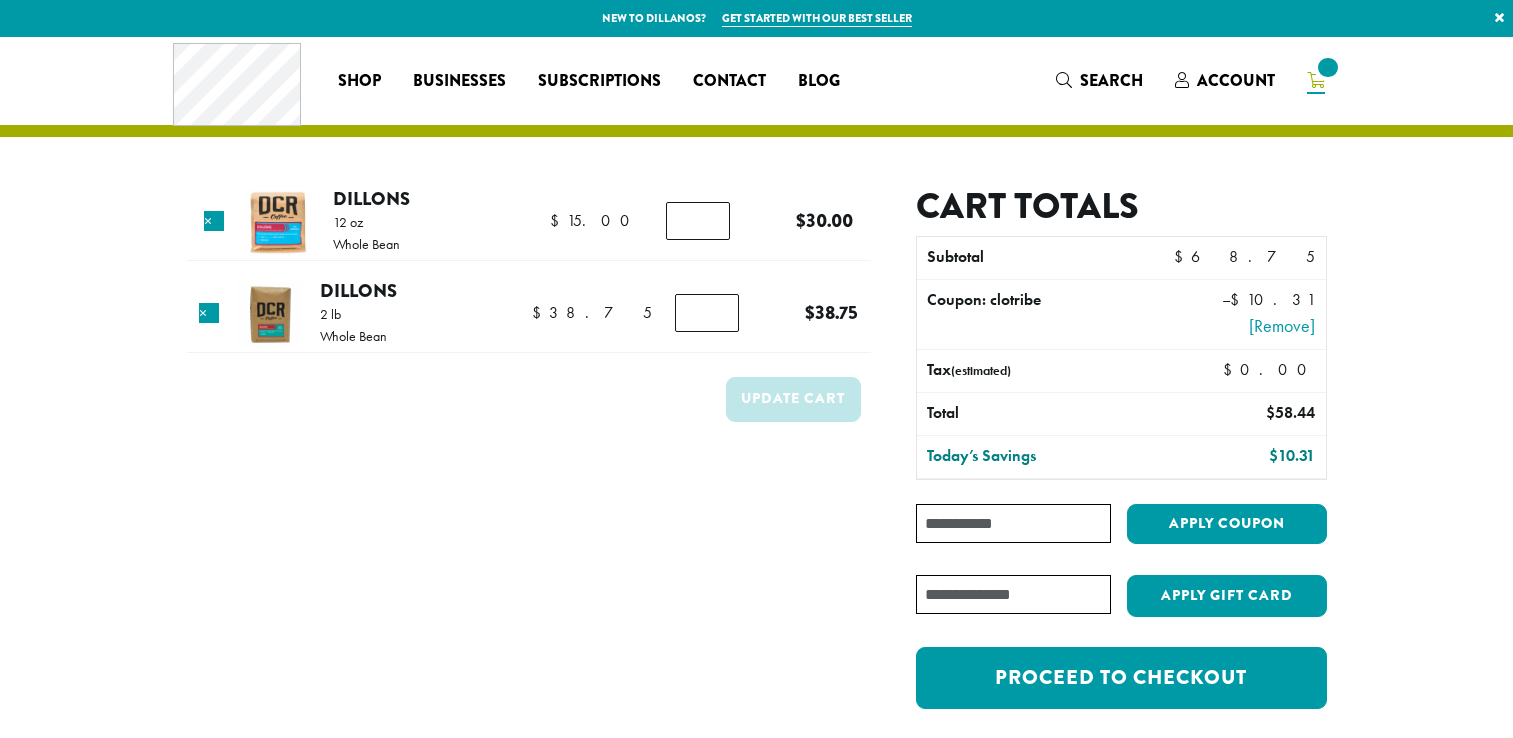 scroll, scrollTop: 0, scrollLeft: 0, axis: both 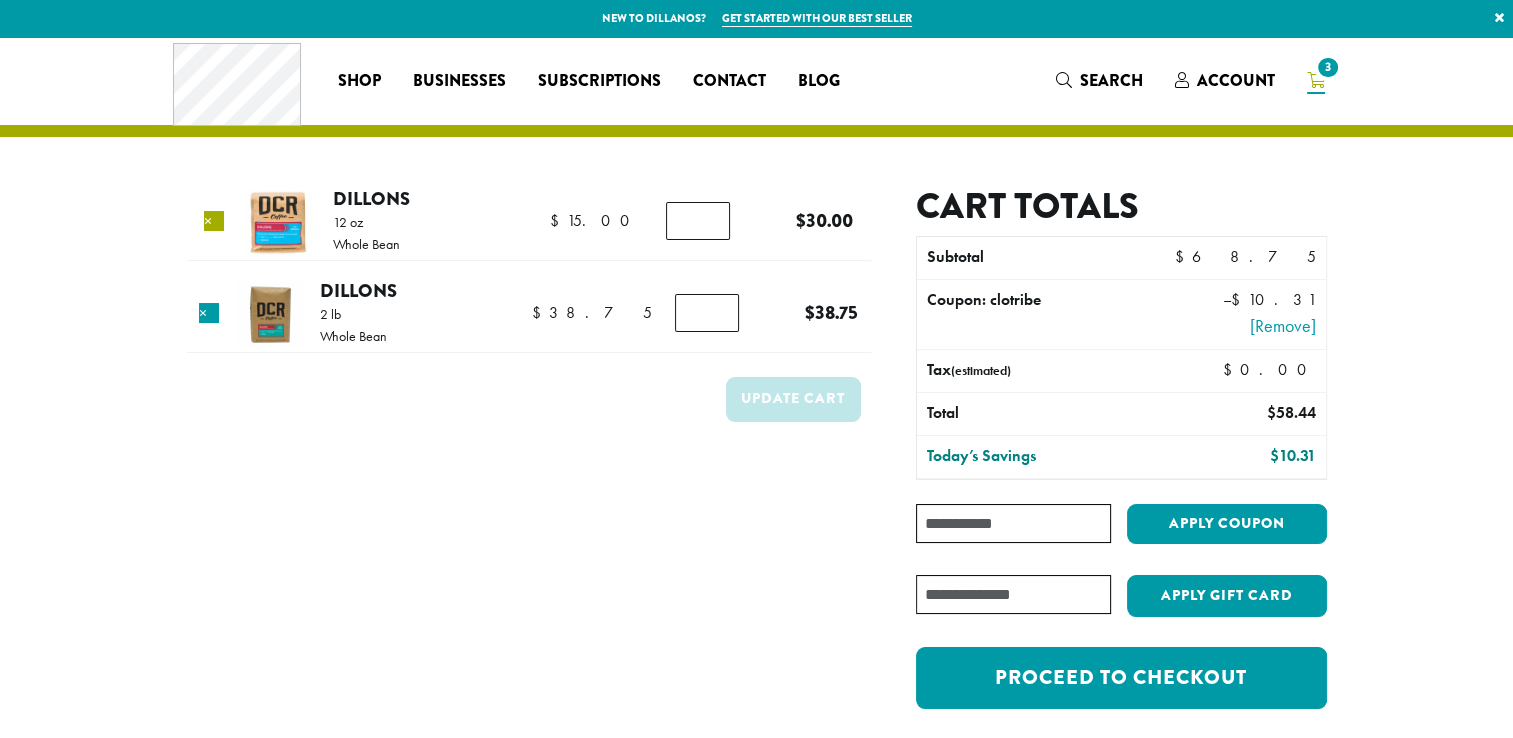 click on "×" at bounding box center (214, 221) 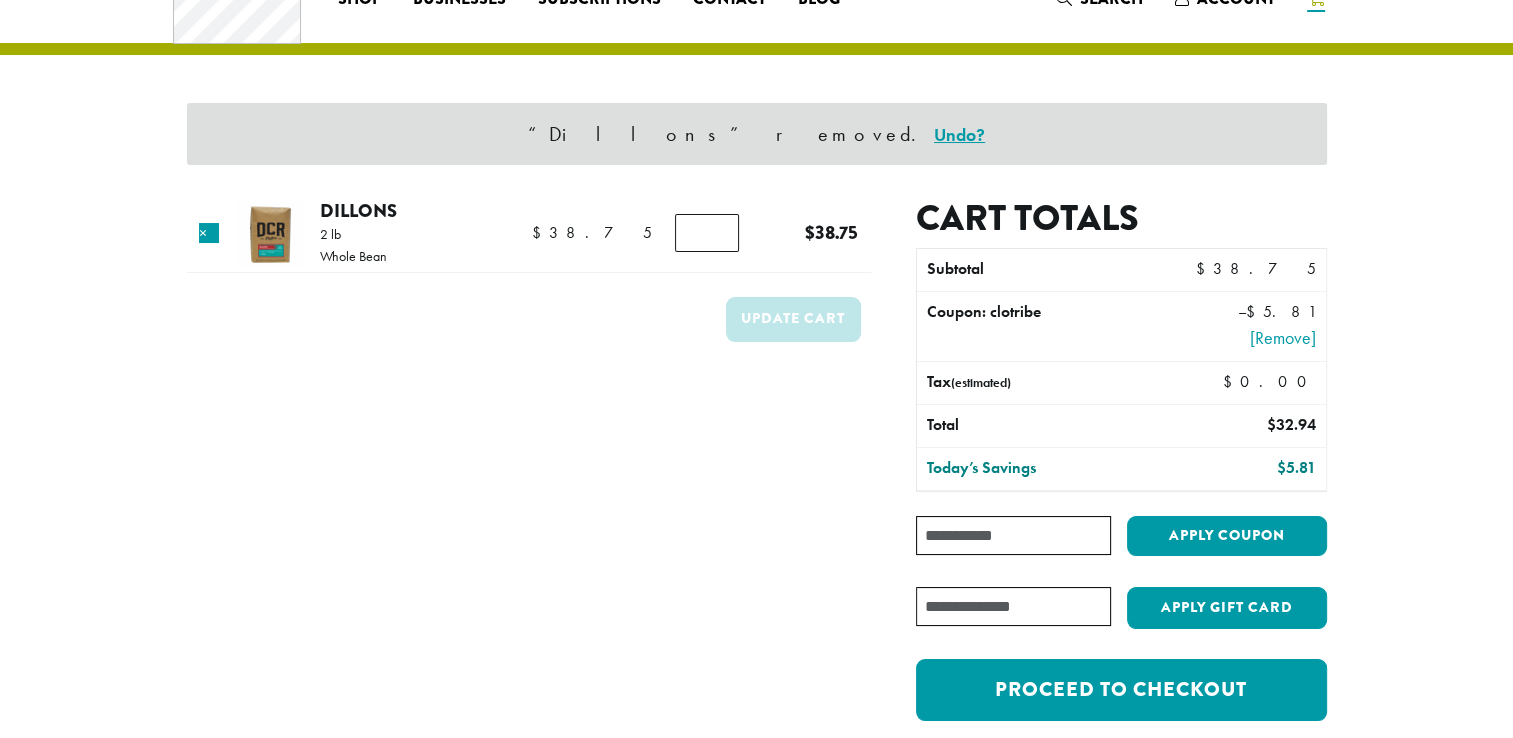 scroll, scrollTop: 84, scrollLeft: 0, axis: vertical 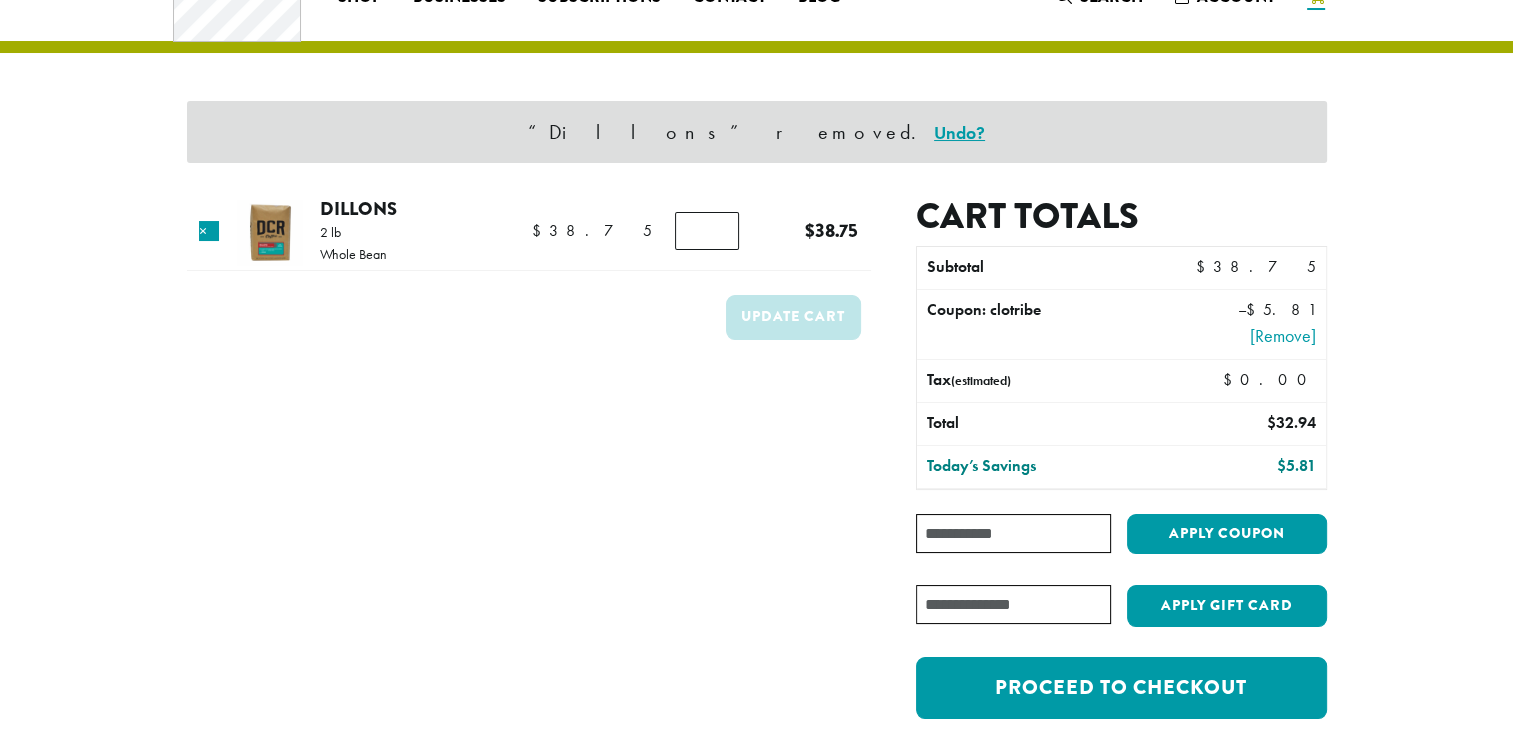 type on "*" 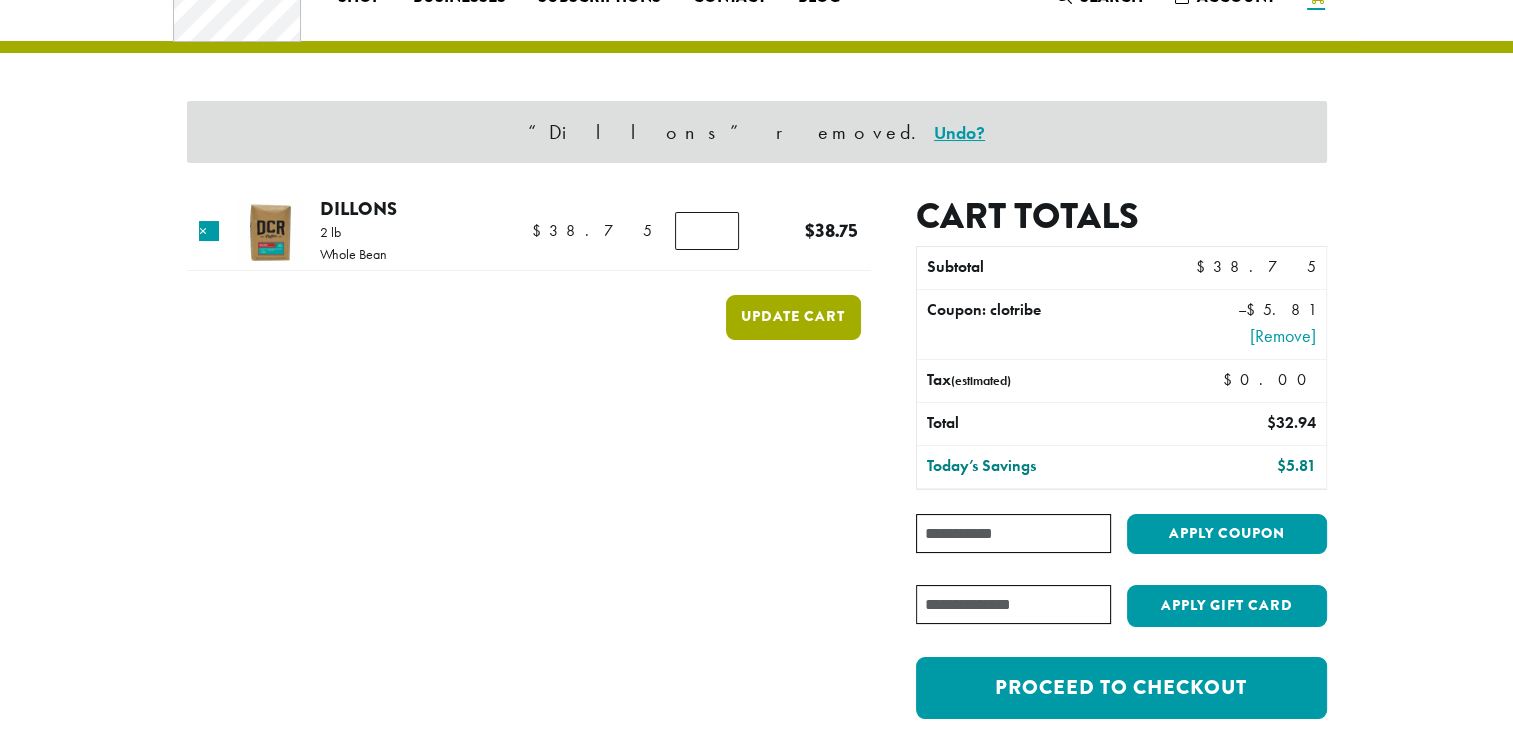 click on "Update cart" at bounding box center [793, 317] 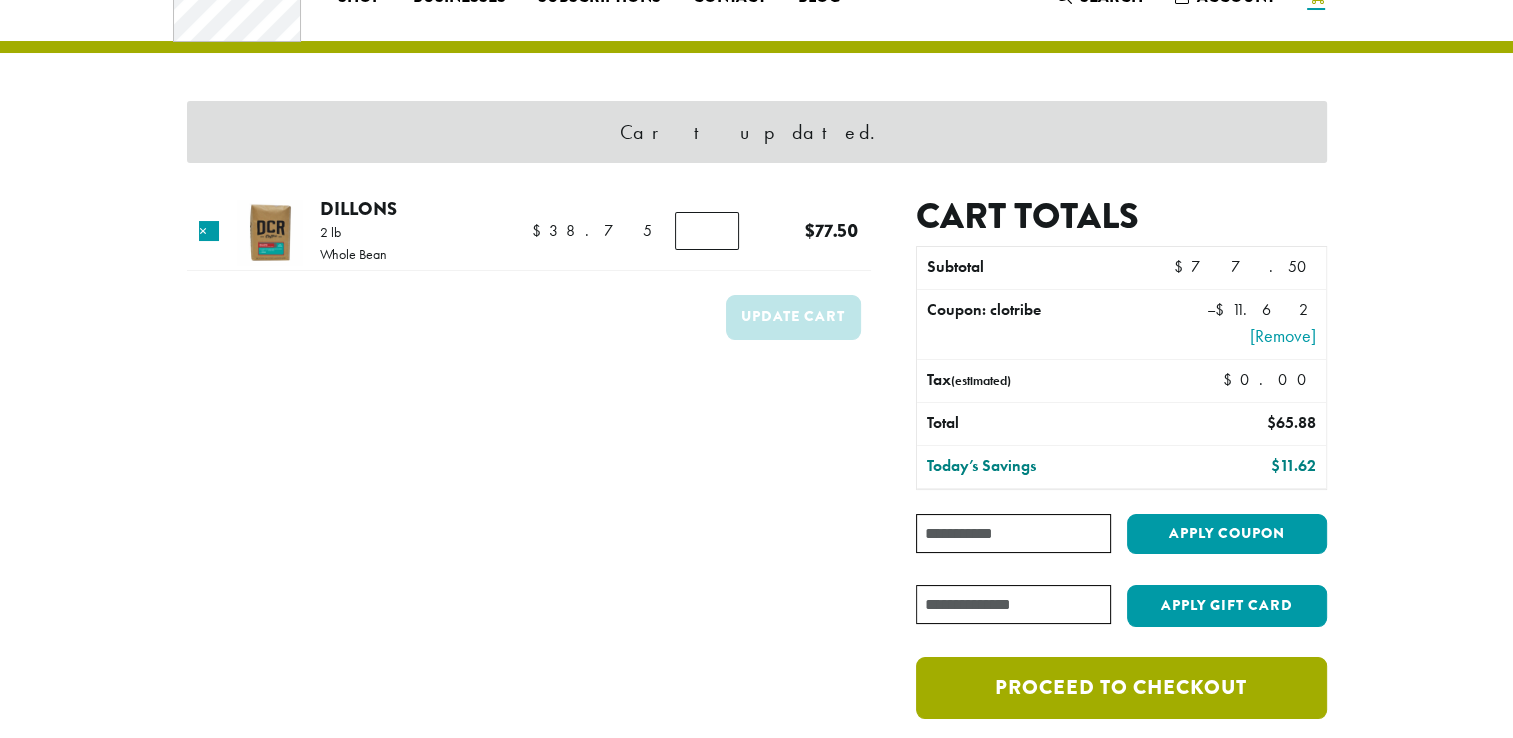 click on "Proceed to checkout" at bounding box center (1121, 688) 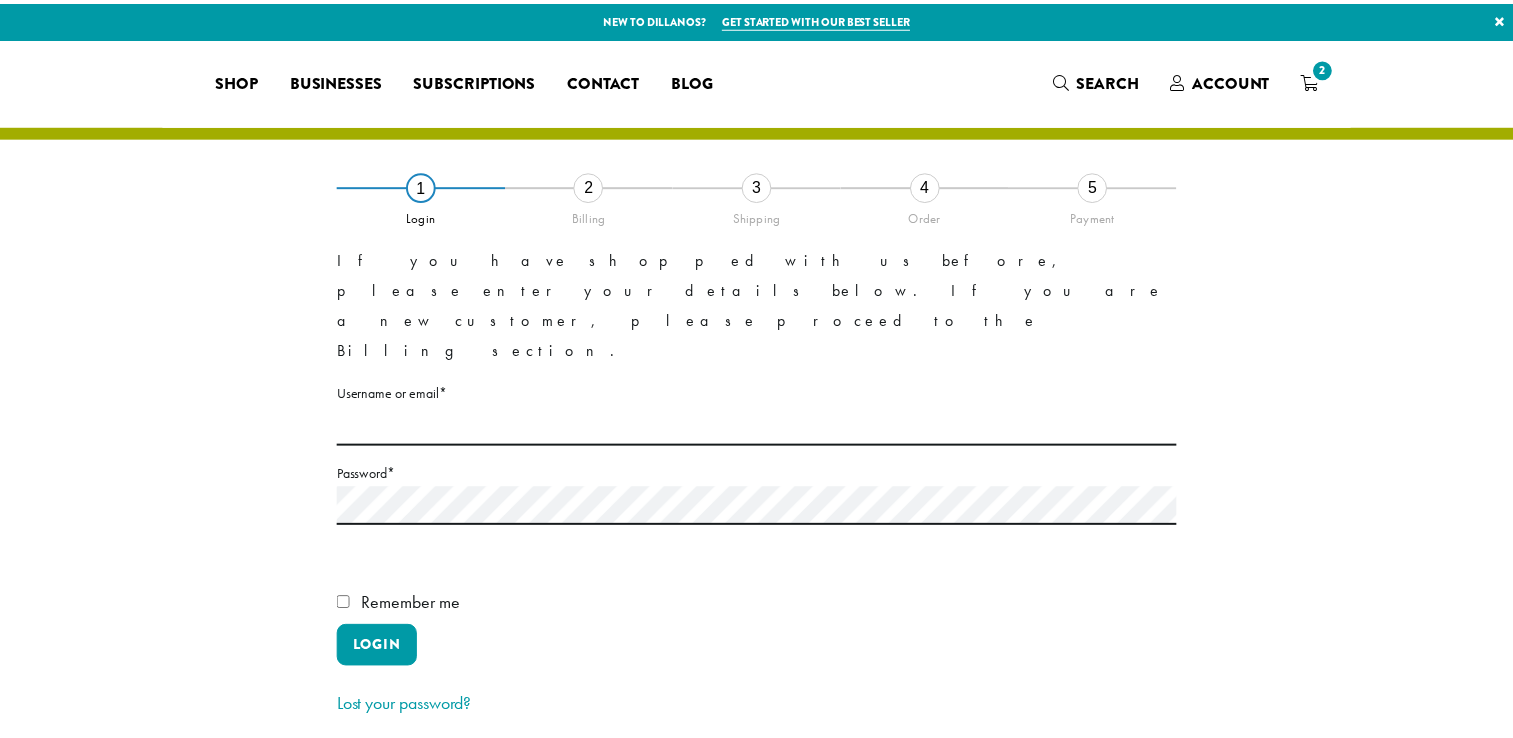 scroll, scrollTop: 0, scrollLeft: 0, axis: both 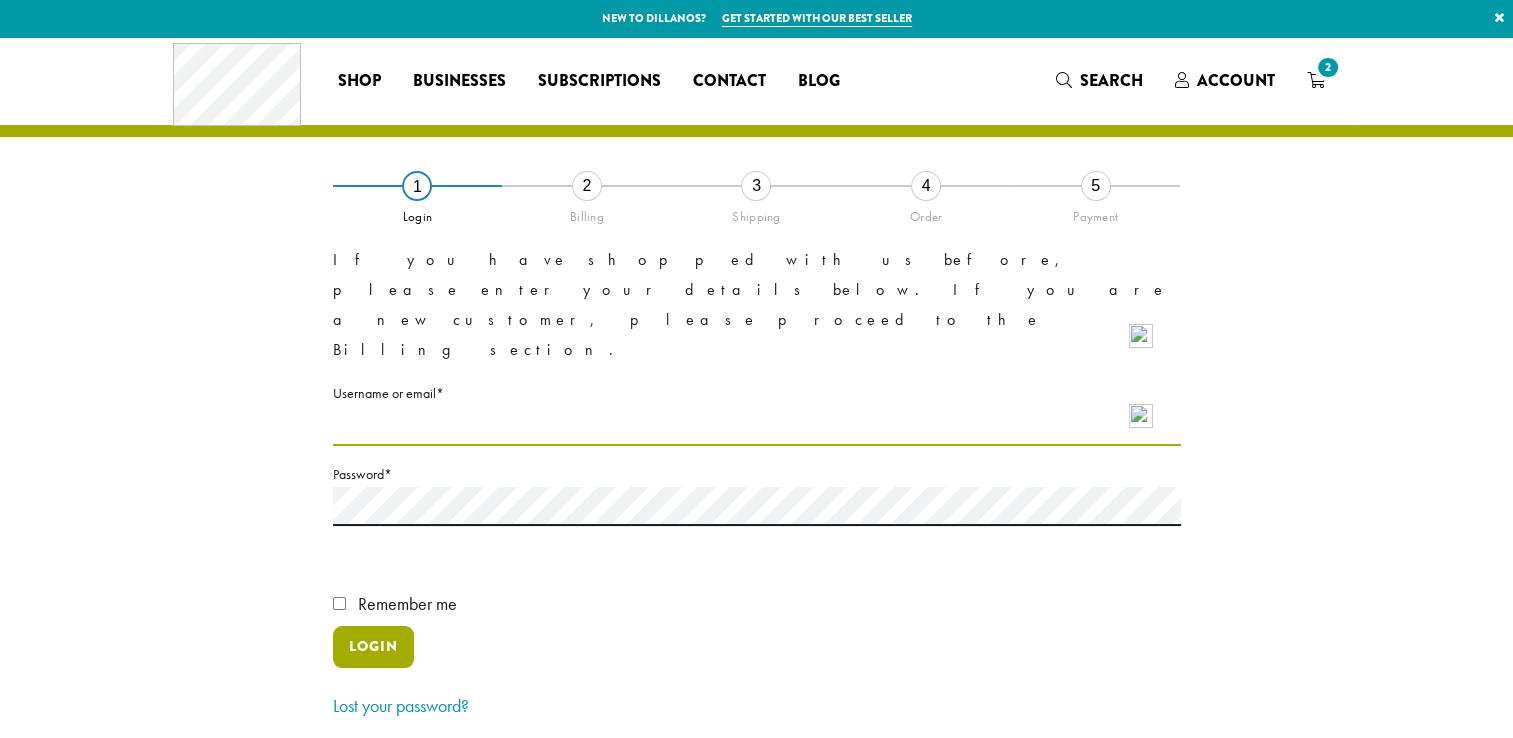 type on "**********" 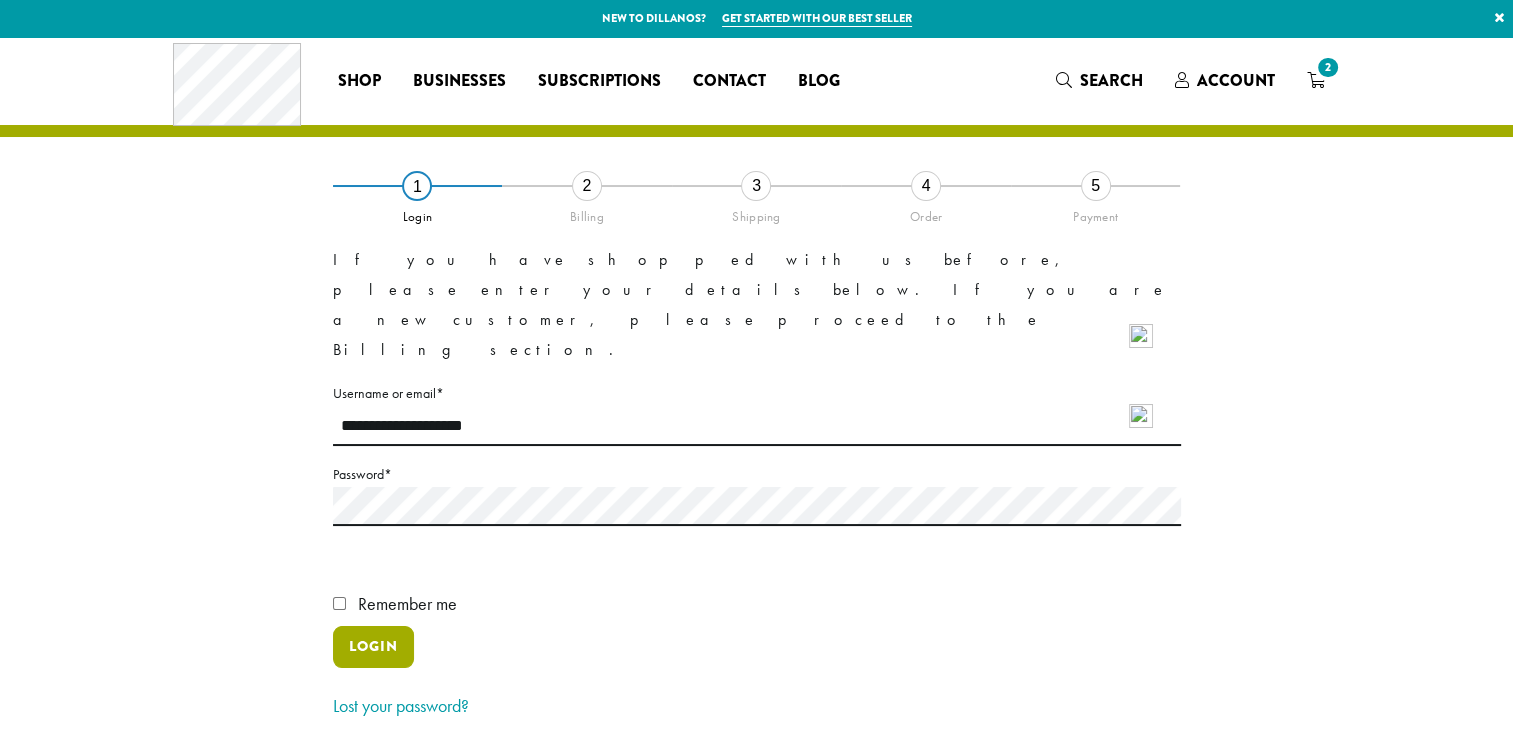 click on "Login" at bounding box center [373, 647] 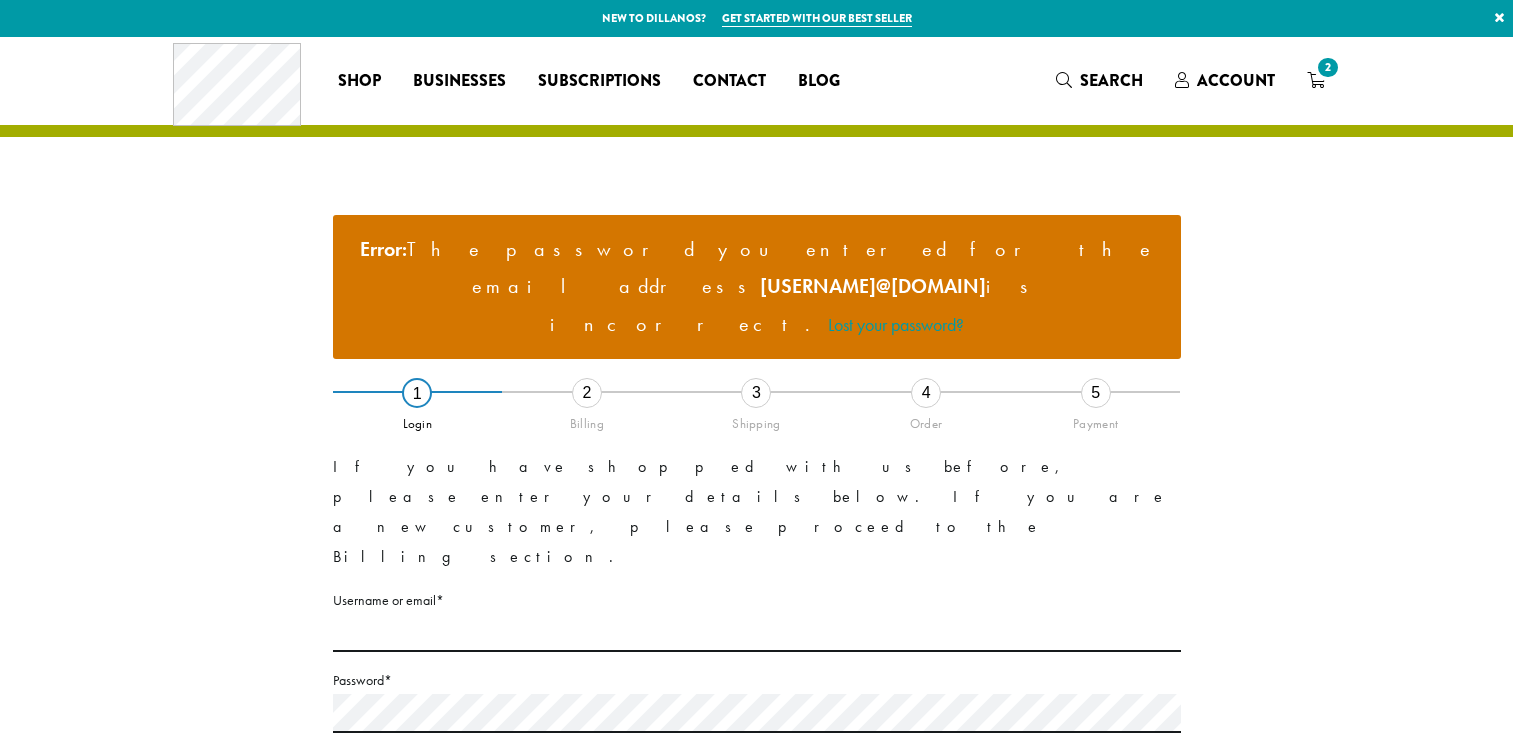 scroll, scrollTop: 0, scrollLeft: 0, axis: both 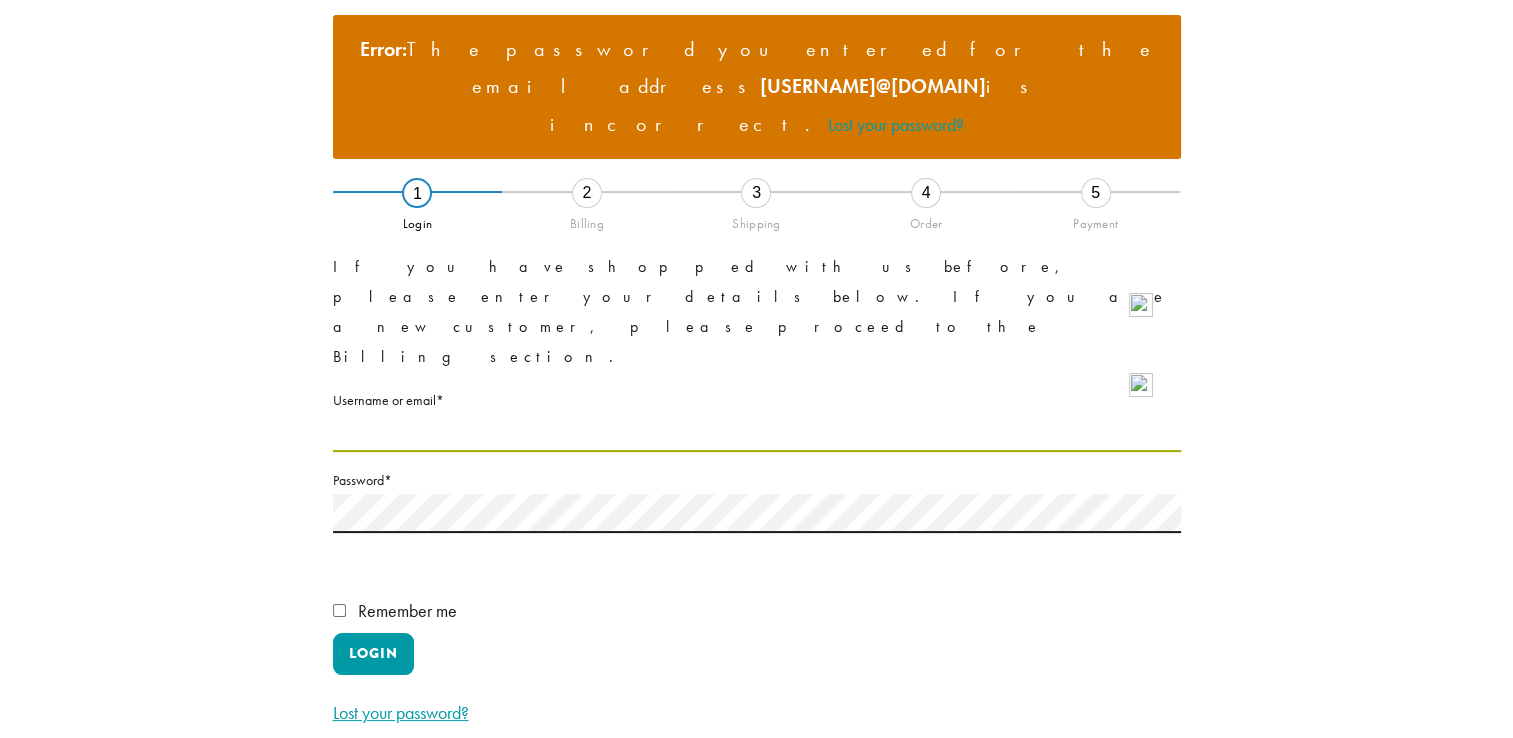 type on "**********" 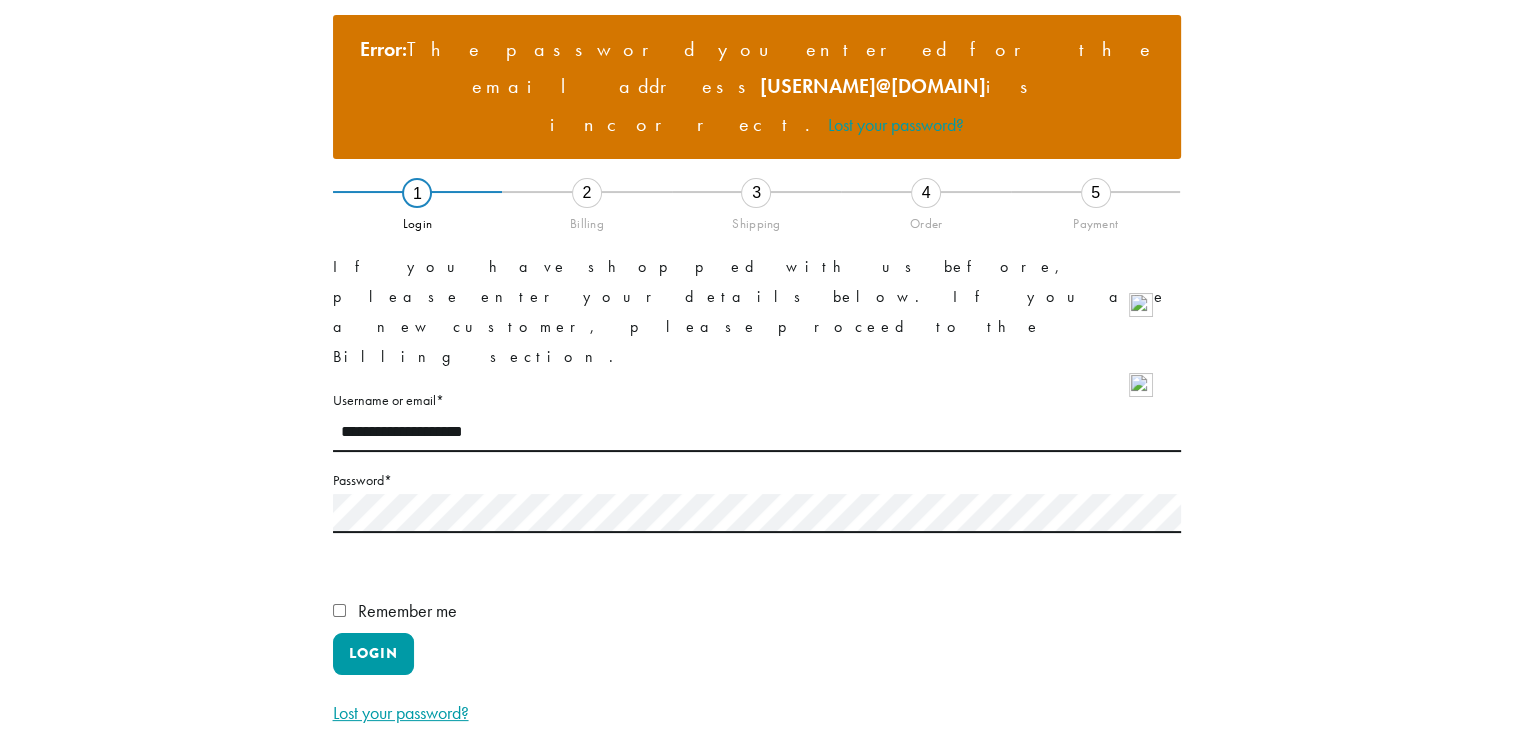 click on "Lost your password?" at bounding box center [401, 712] 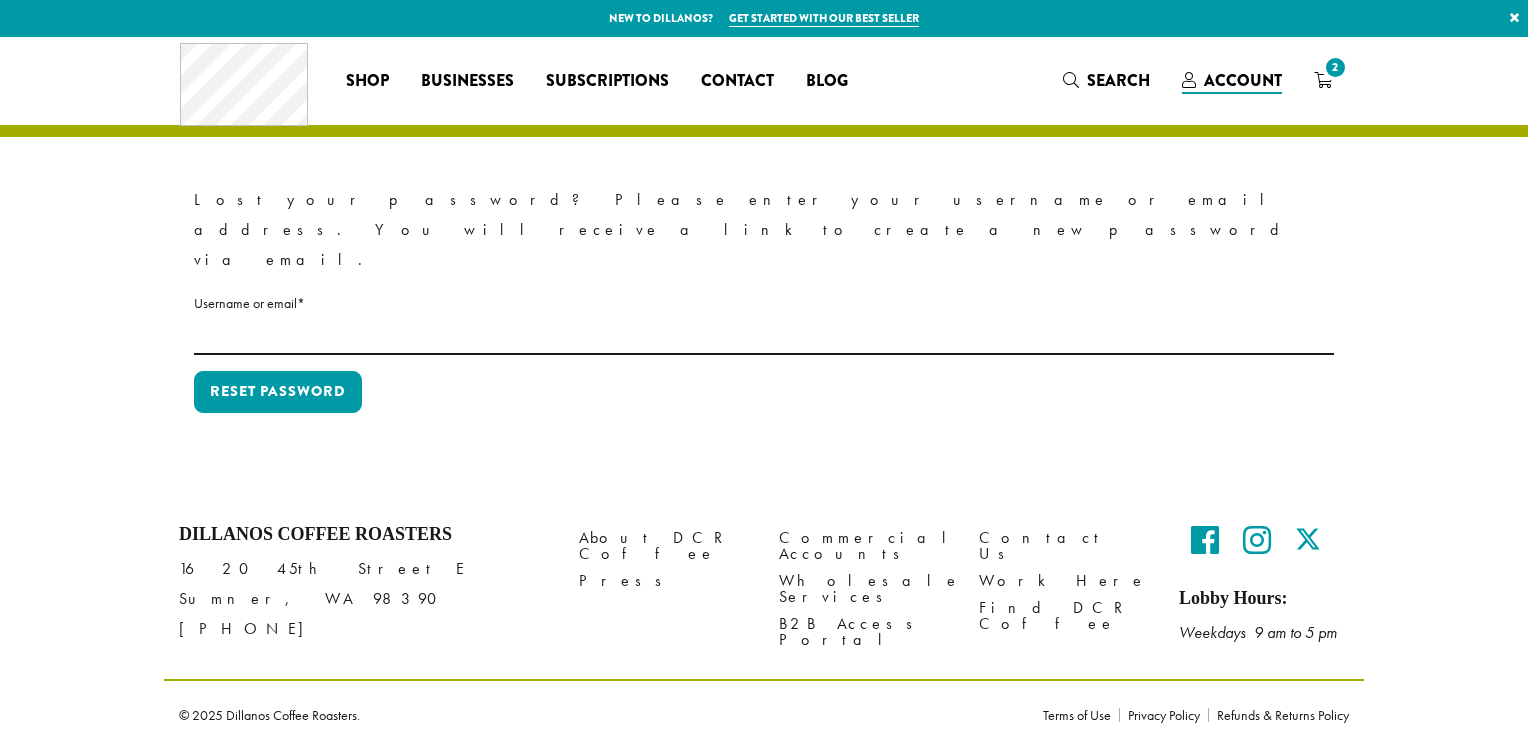 scroll, scrollTop: 0, scrollLeft: 0, axis: both 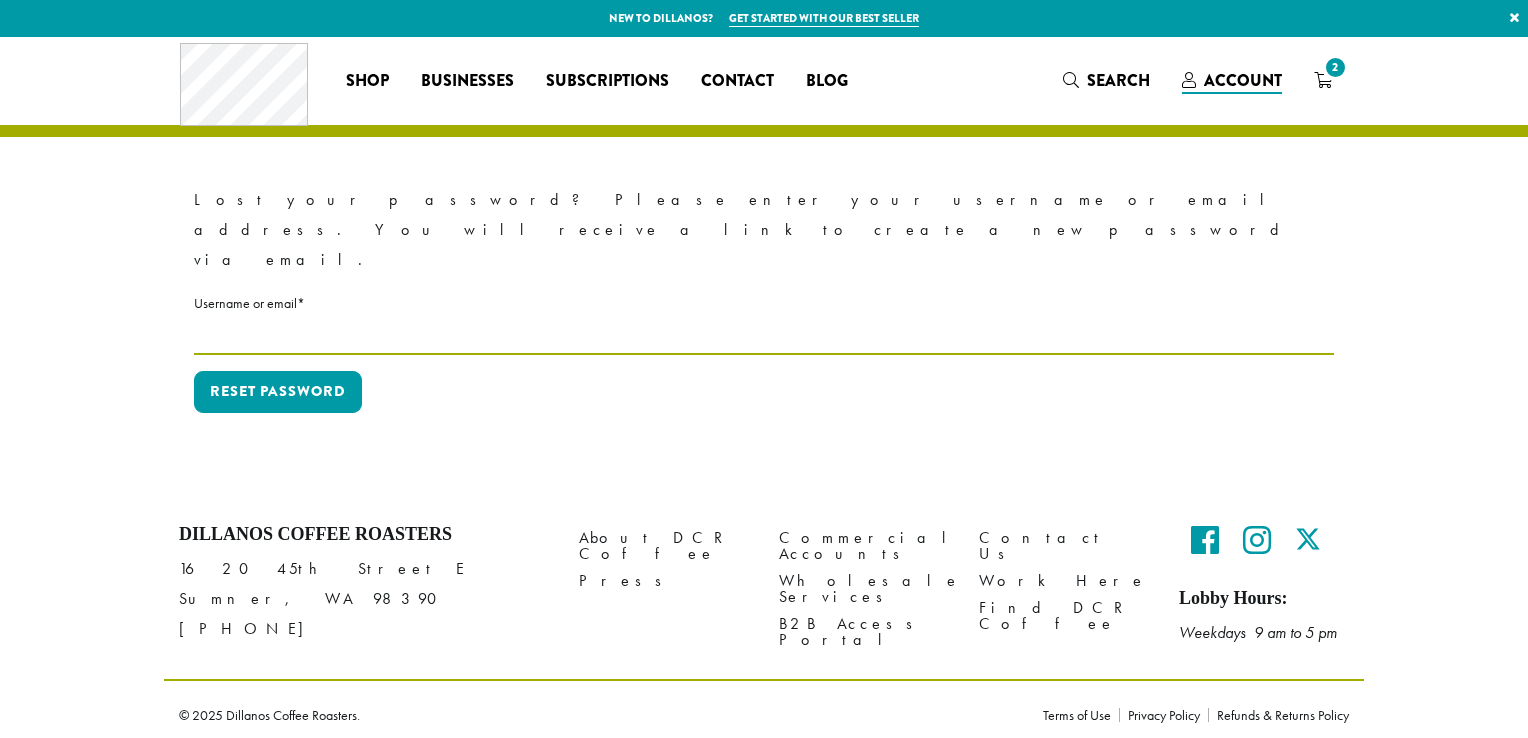 click on "Username or email  * Required" at bounding box center (764, 335) 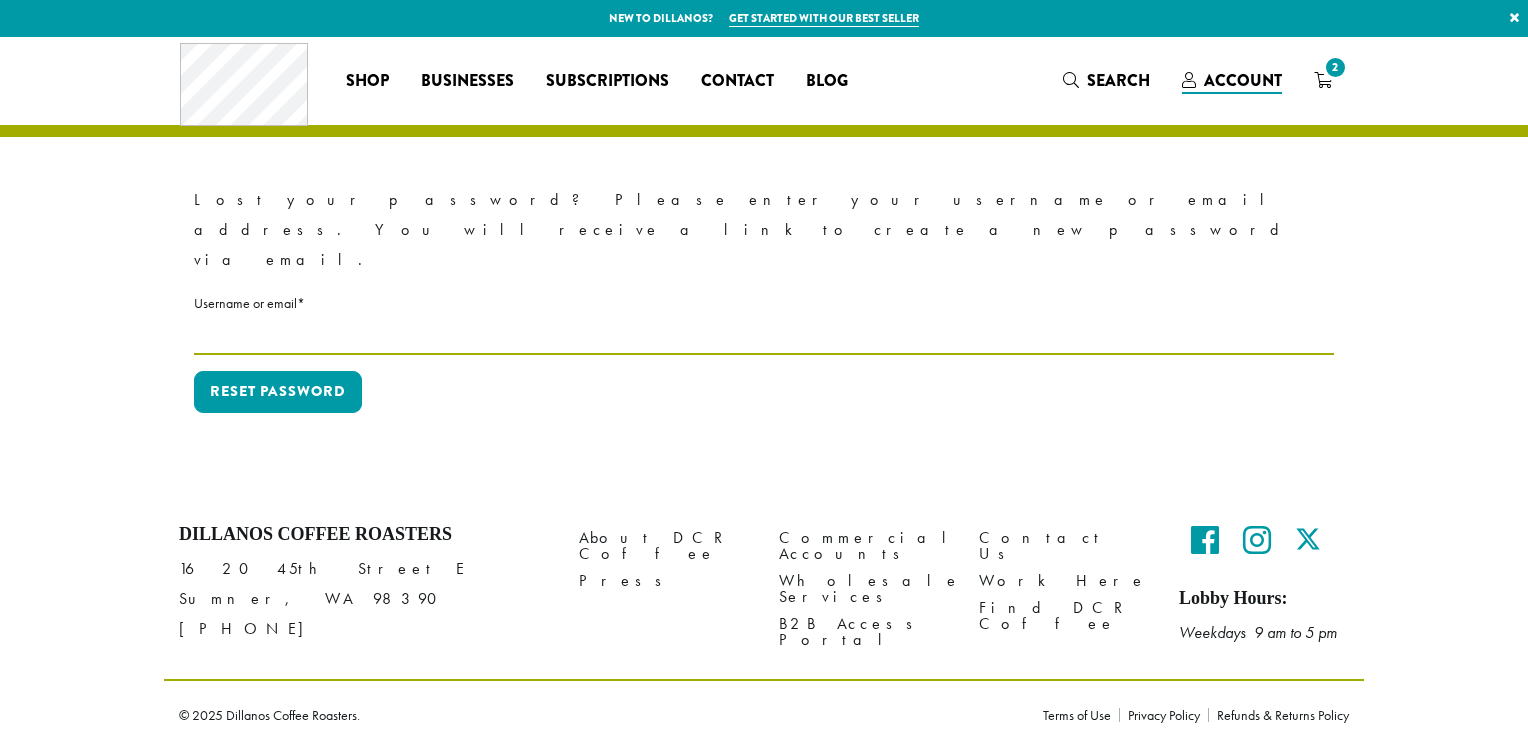 type on "**********" 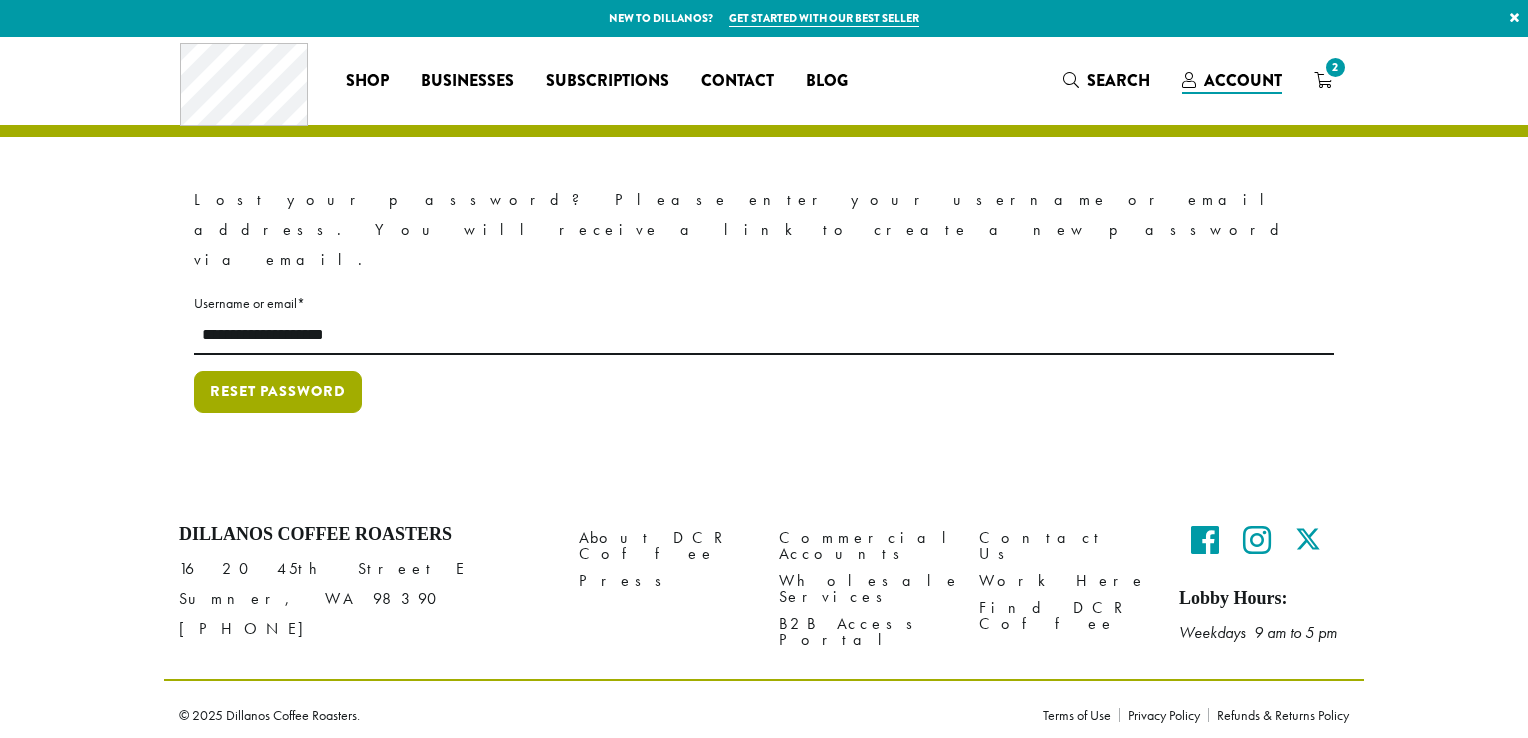 click on "Reset password" at bounding box center (278, 392) 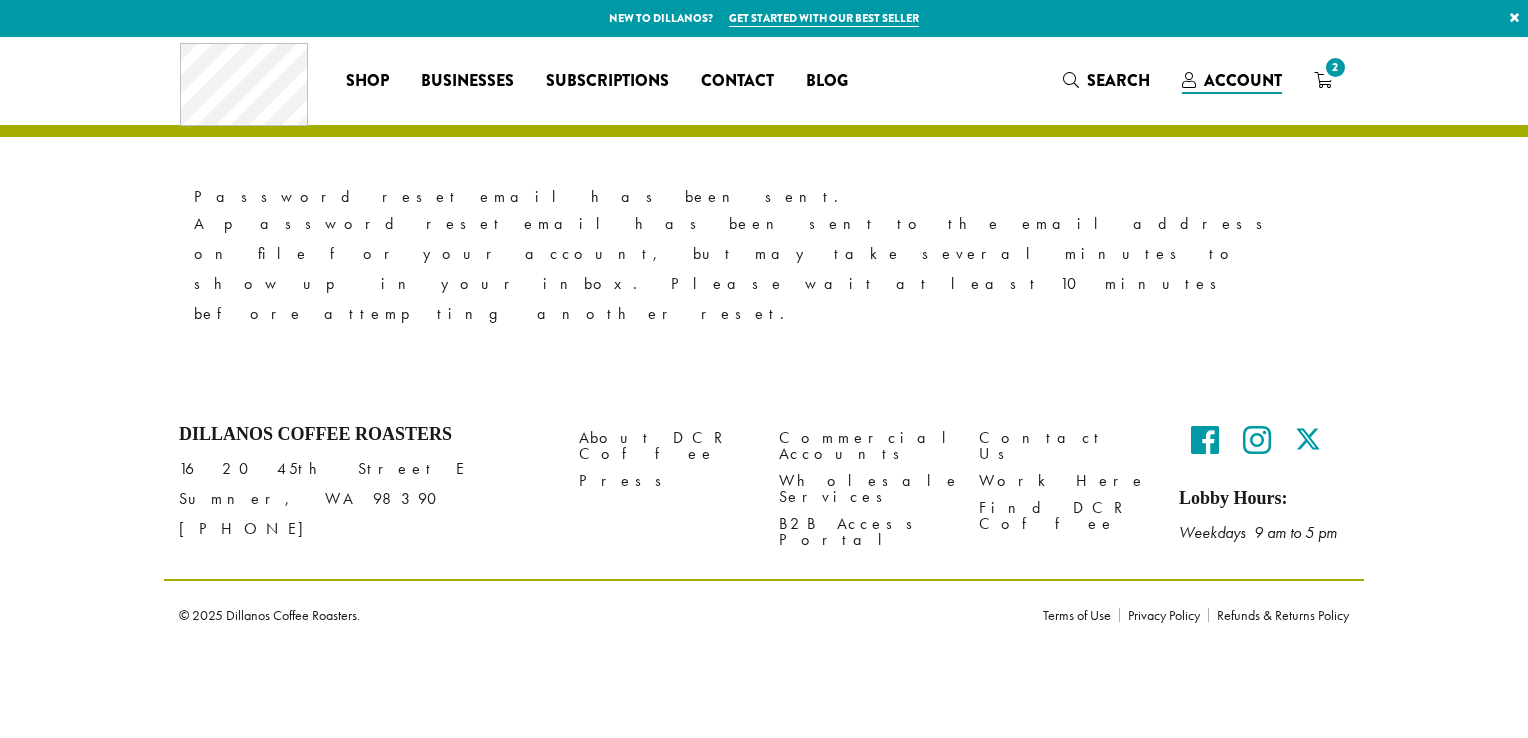 scroll, scrollTop: 0, scrollLeft: 0, axis: both 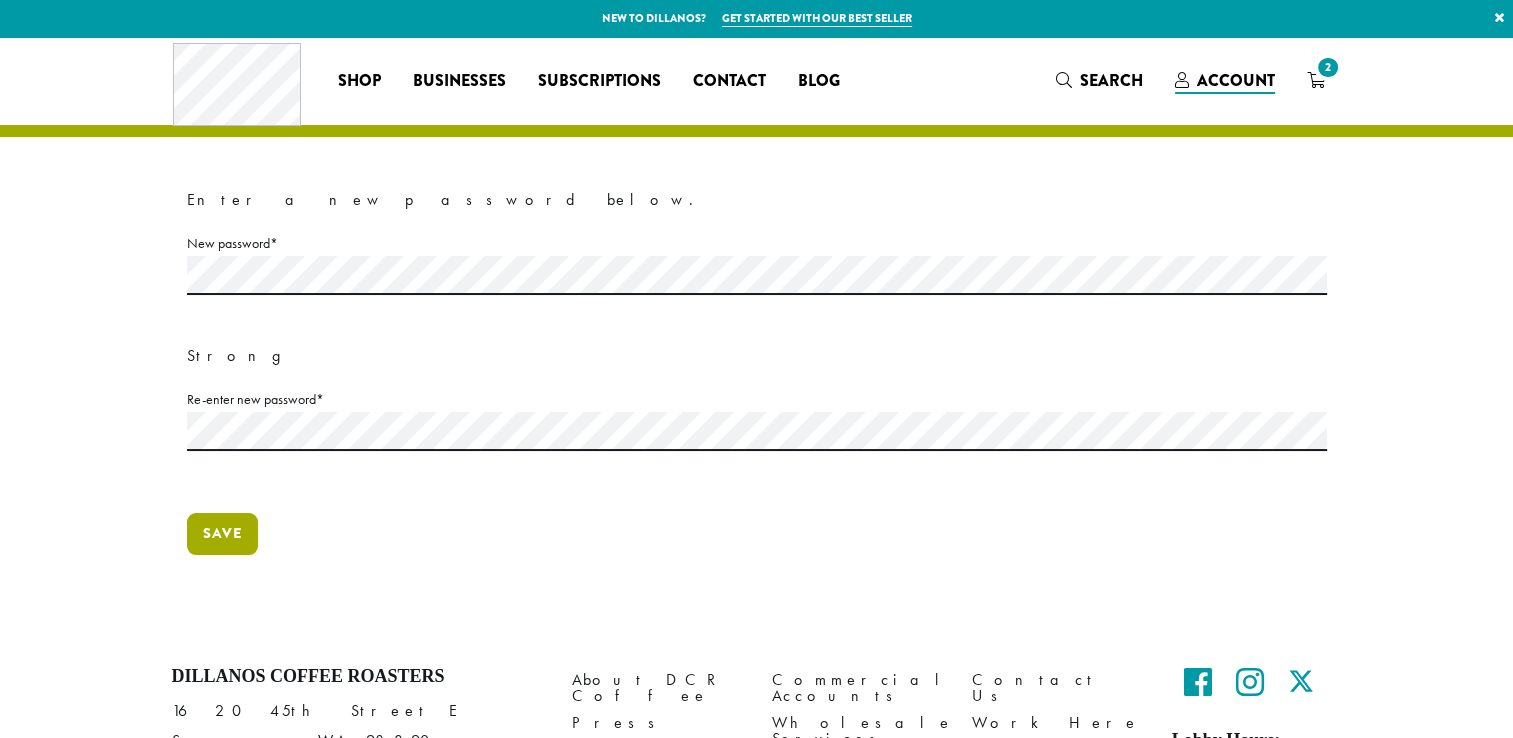 click on "Save" at bounding box center [222, 534] 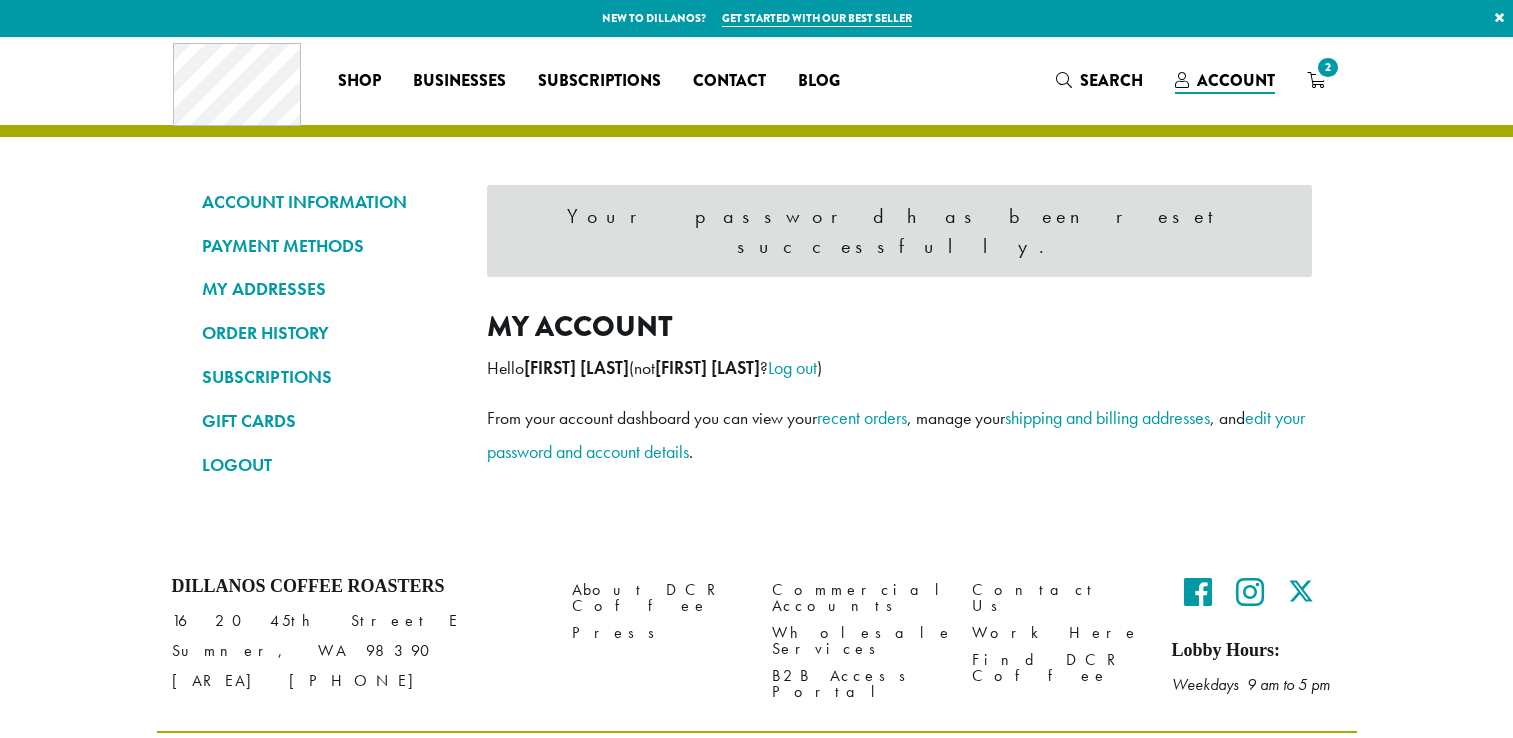 scroll, scrollTop: 0, scrollLeft: 0, axis: both 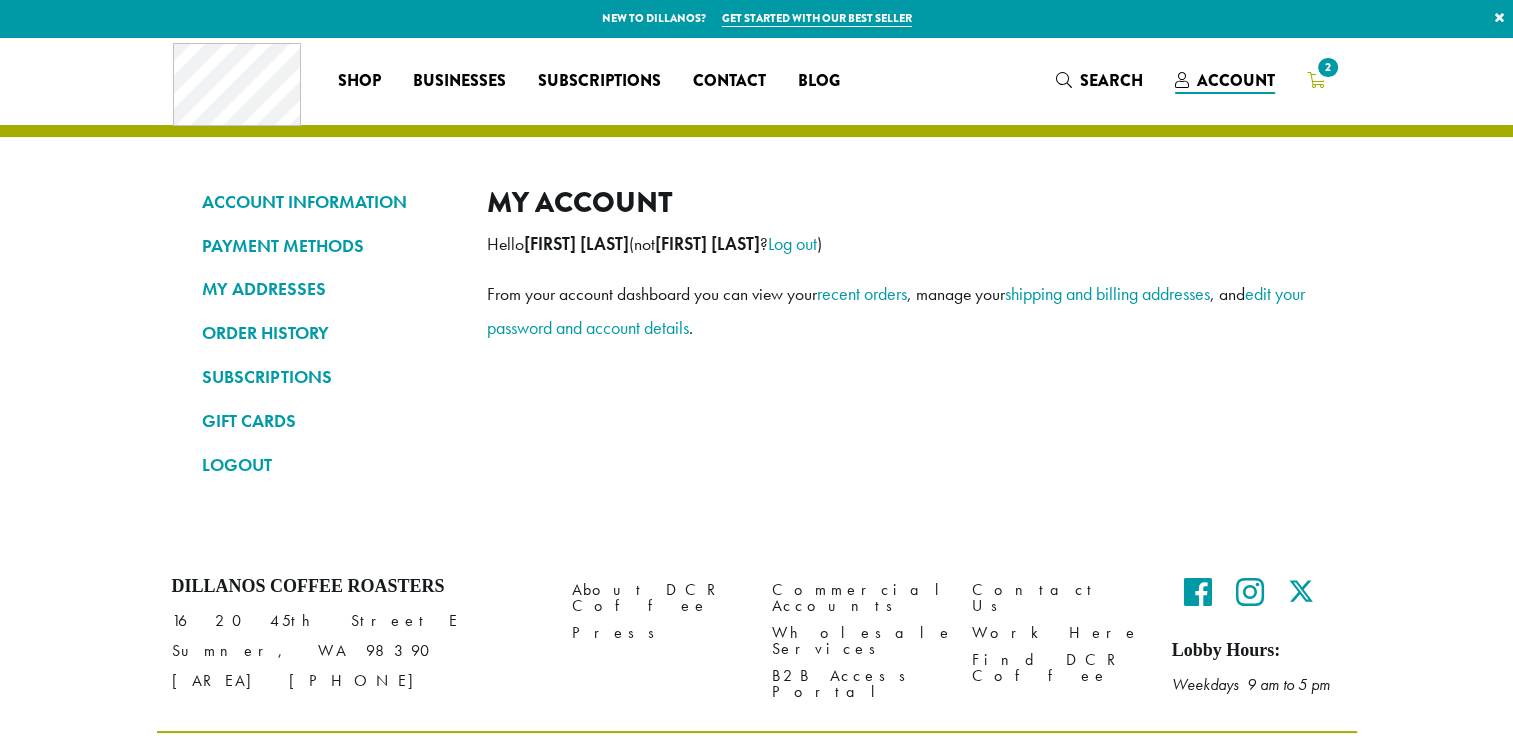 click on "2" at bounding box center (1327, 67) 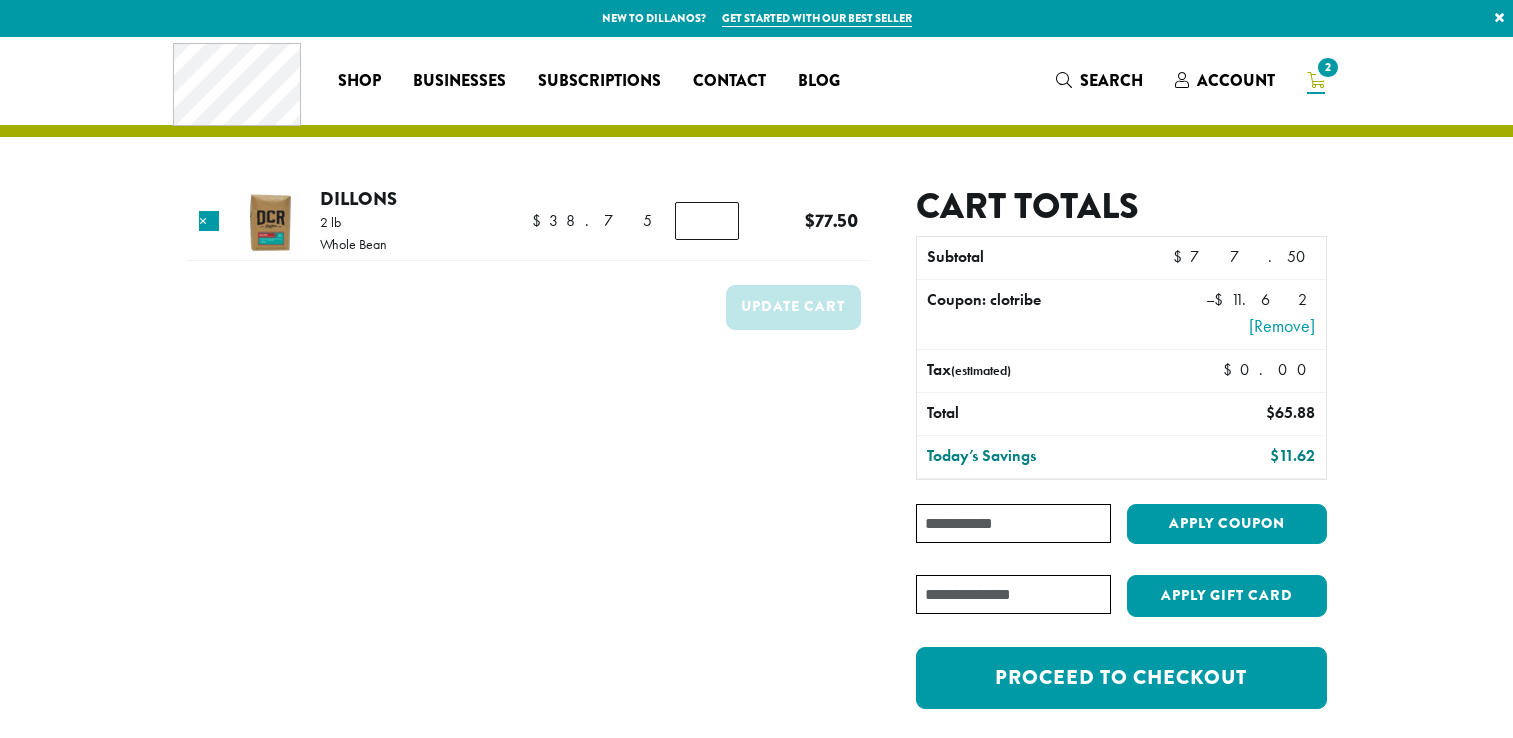 scroll, scrollTop: 0, scrollLeft: 0, axis: both 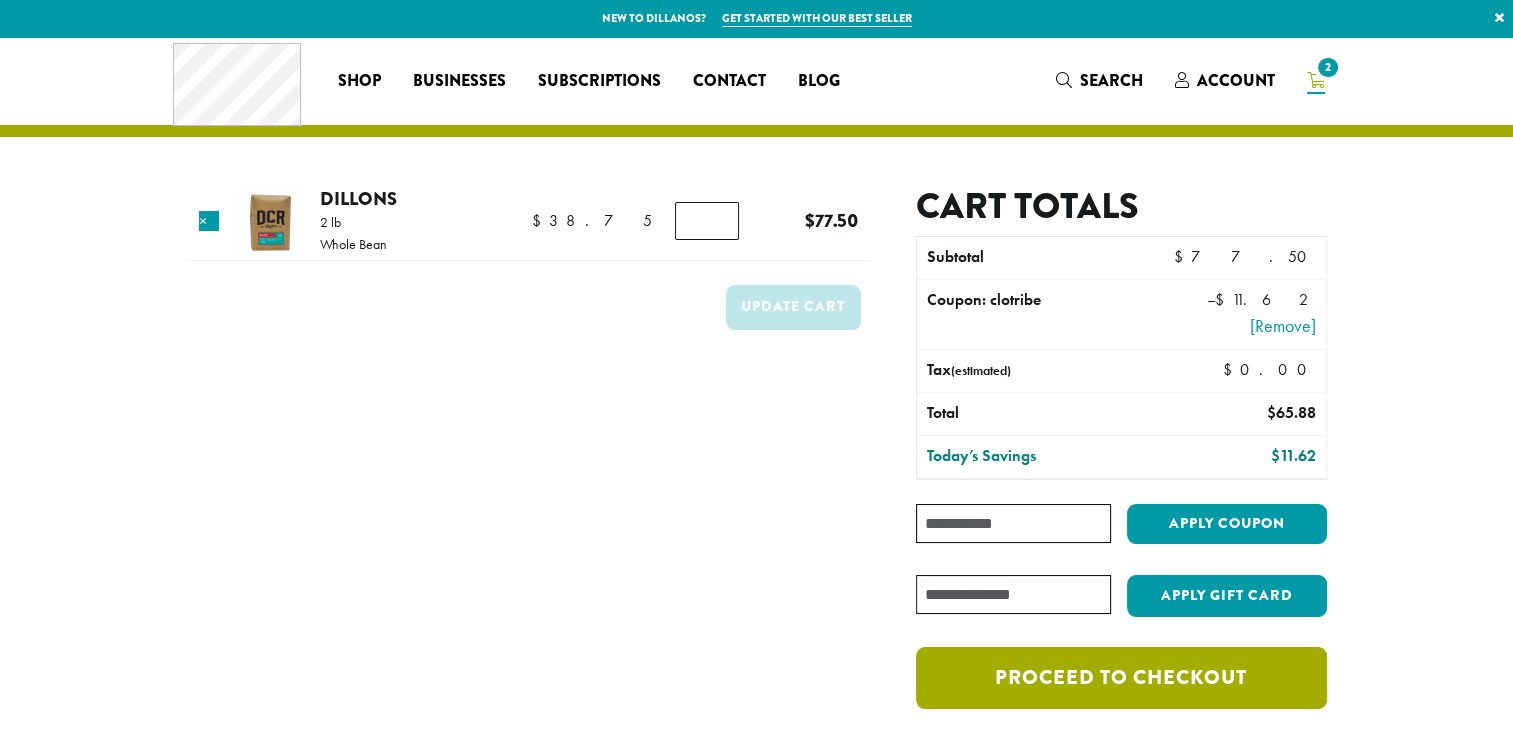 click on "Proceed to checkout" at bounding box center (1121, 678) 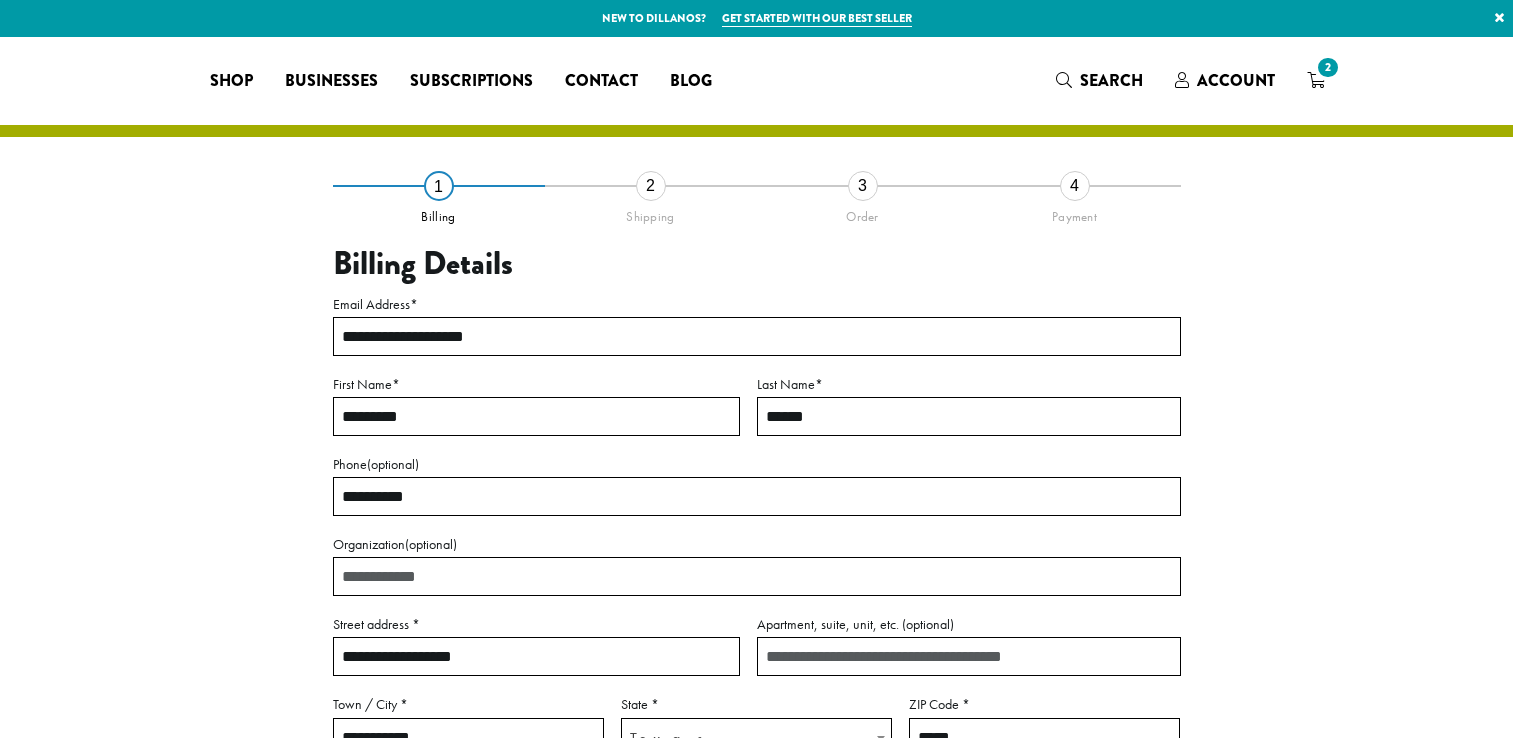 select on "**" 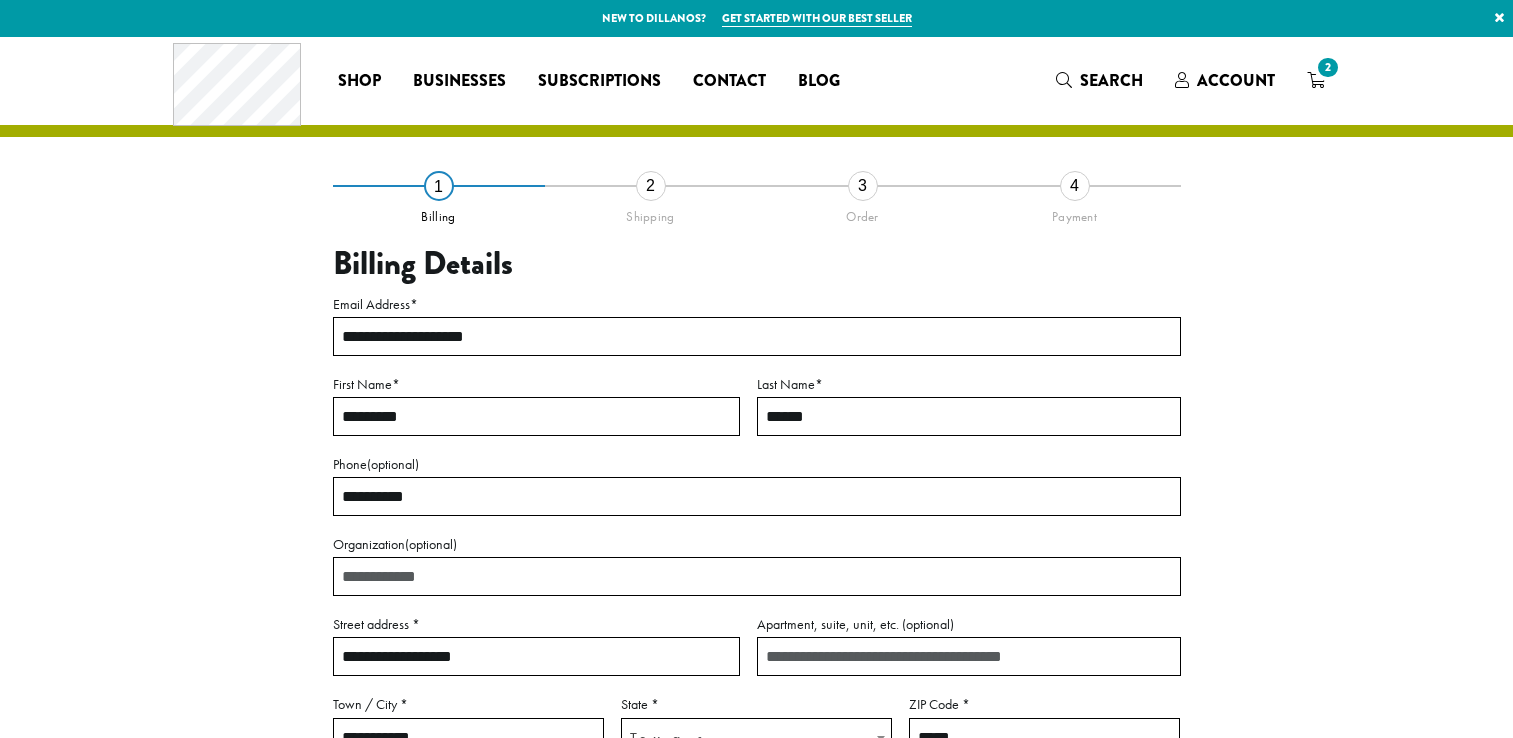 scroll, scrollTop: 0, scrollLeft: 0, axis: both 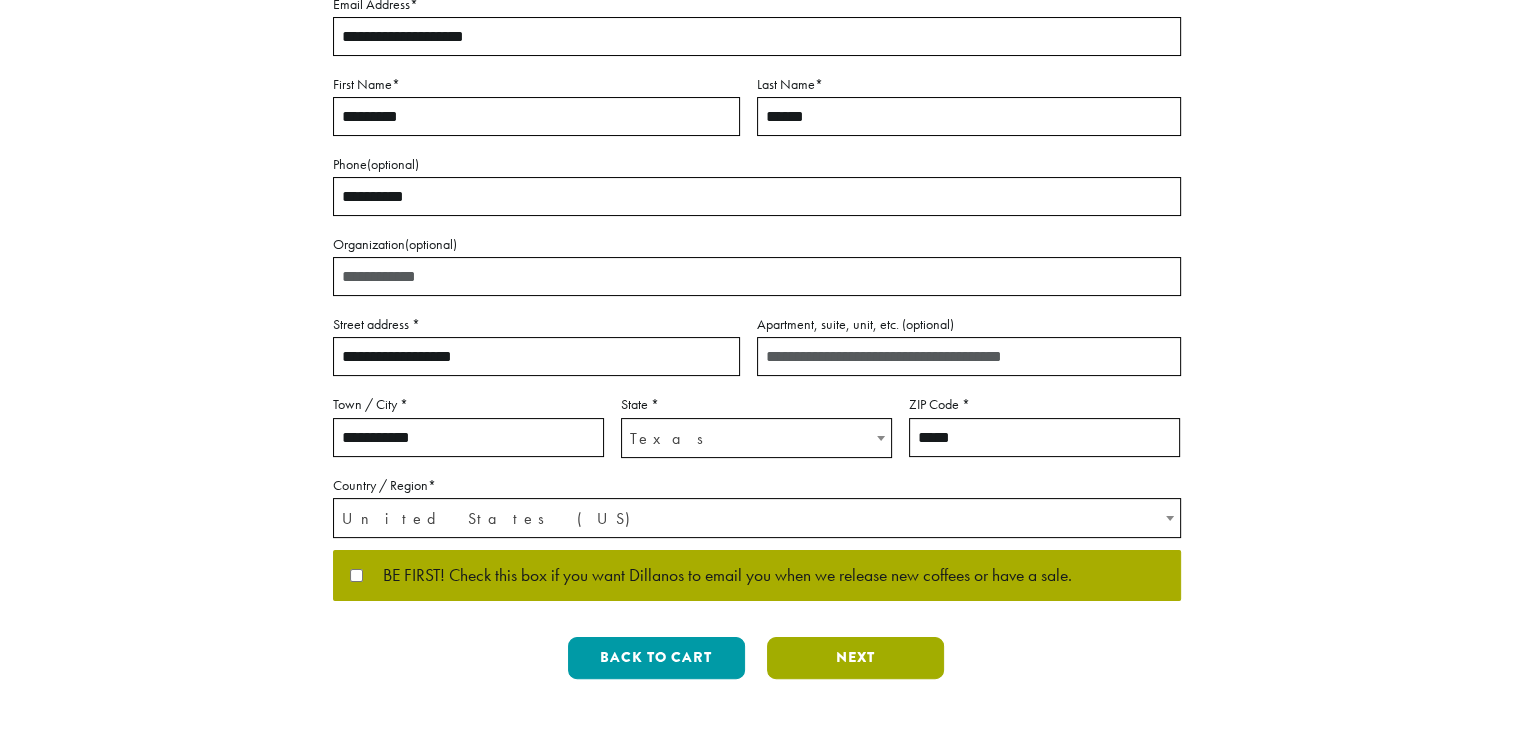 click on "Next" at bounding box center [855, 658] 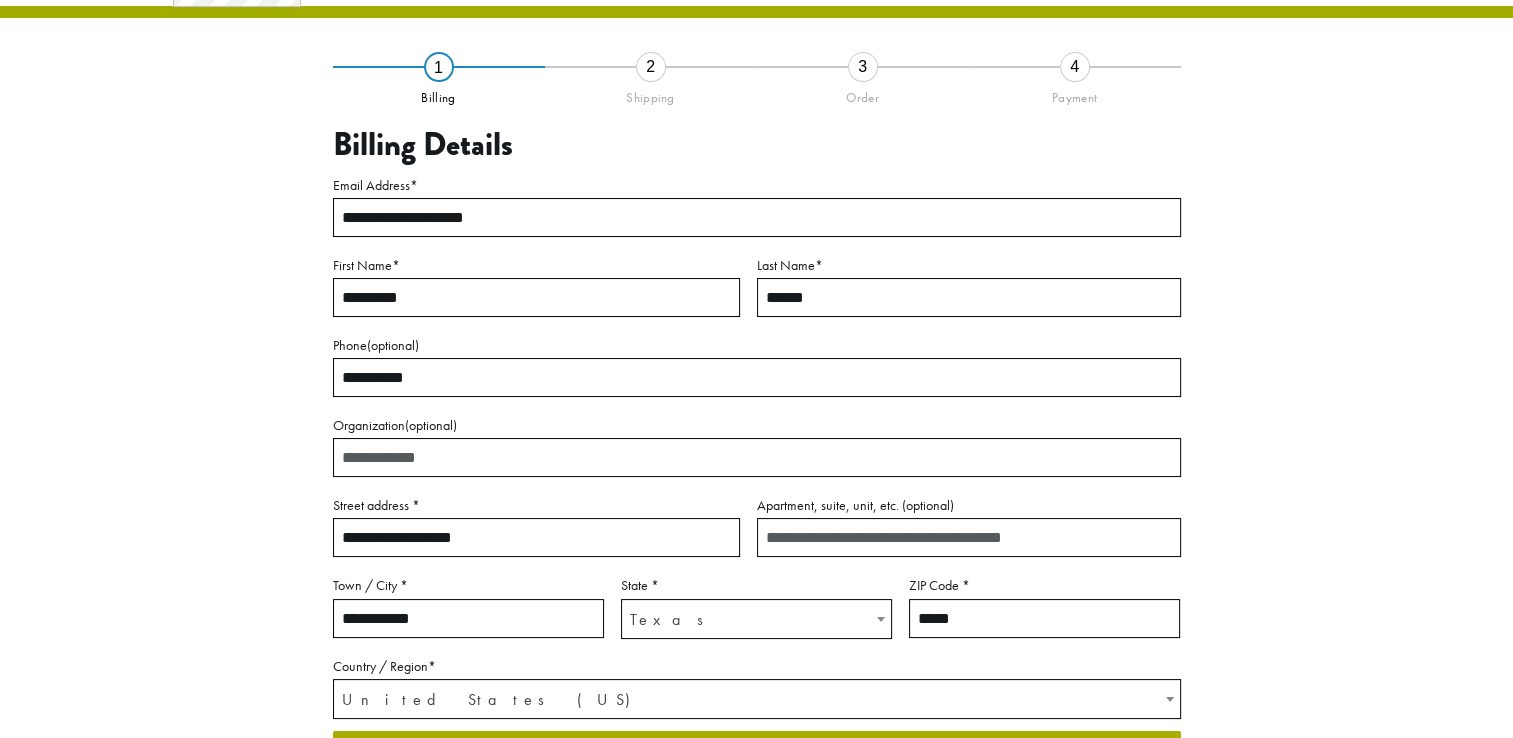scroll, scrollTop: 104, scrollLeft: 0, axis: vertical 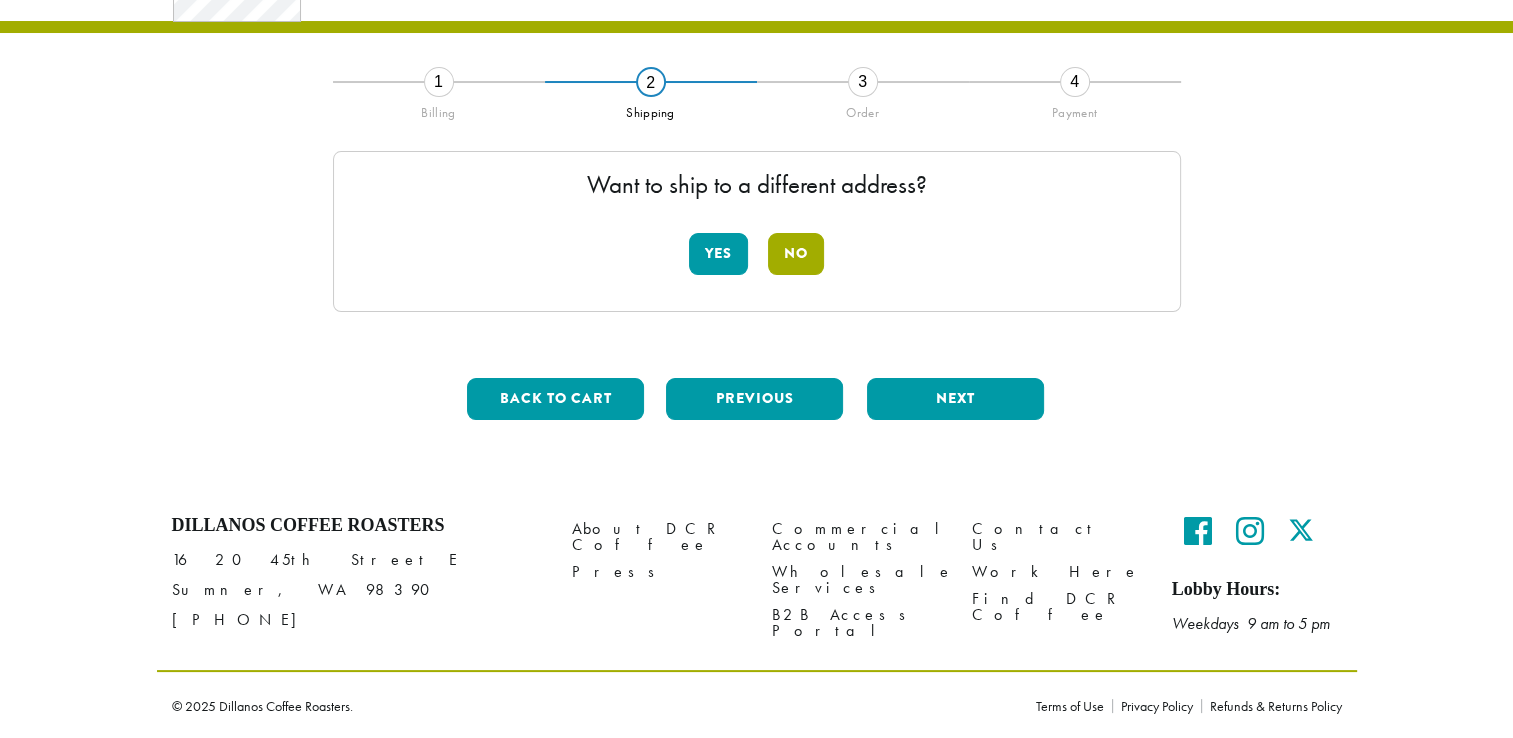 click on "No" at bounding box center (796, 254) 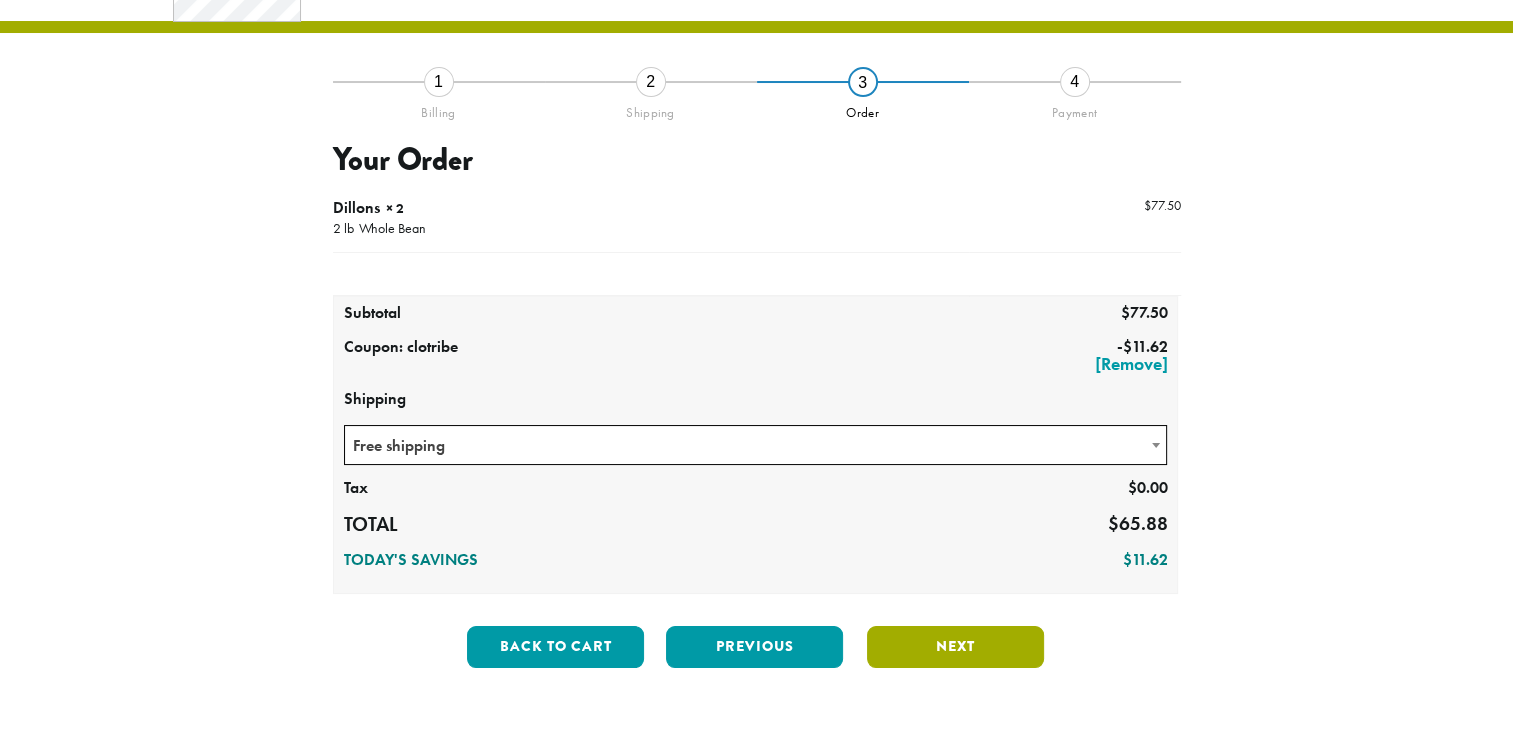 click on "Next" at bounding box center (955, 647) 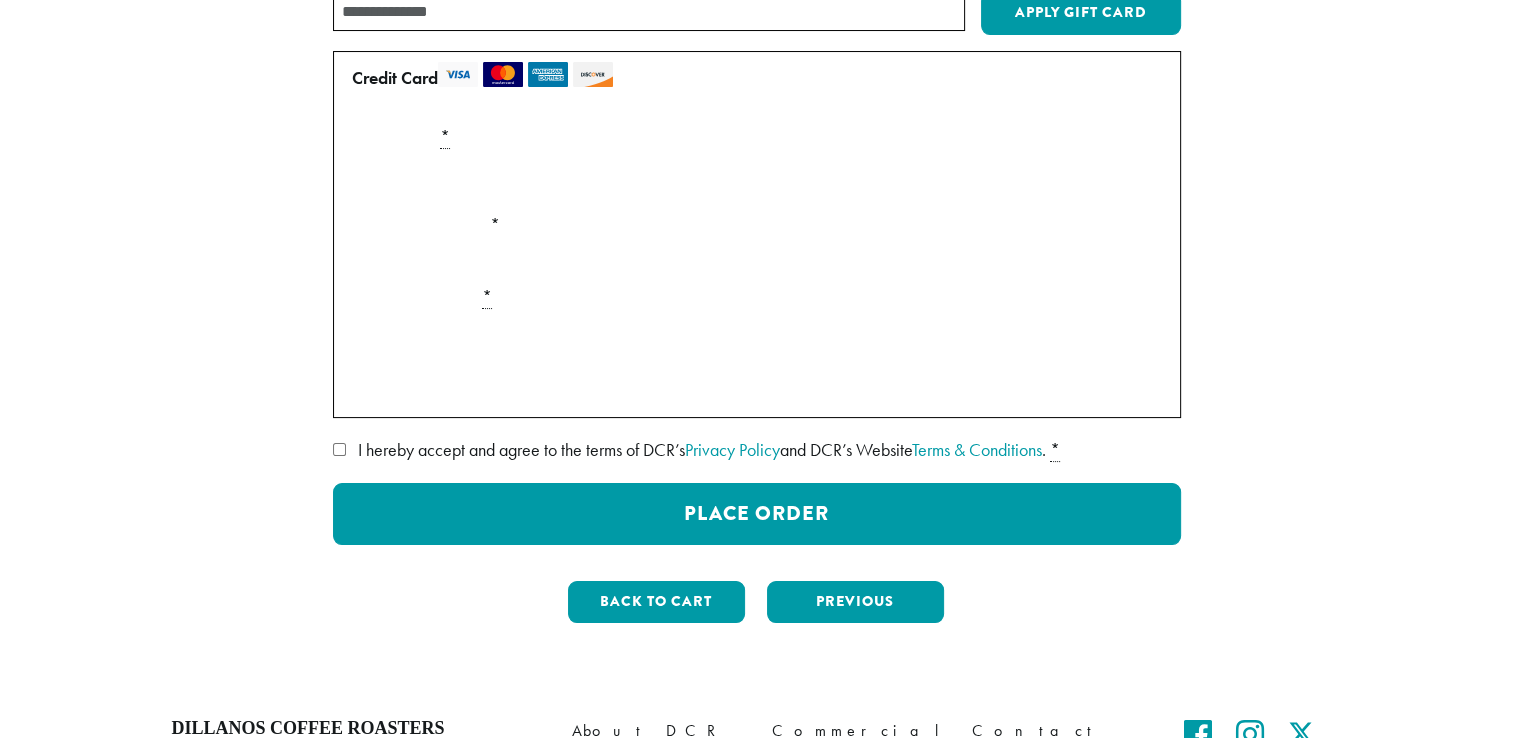 scroll, scrollTop: 304, scrollLeft: 0, axis: vertical 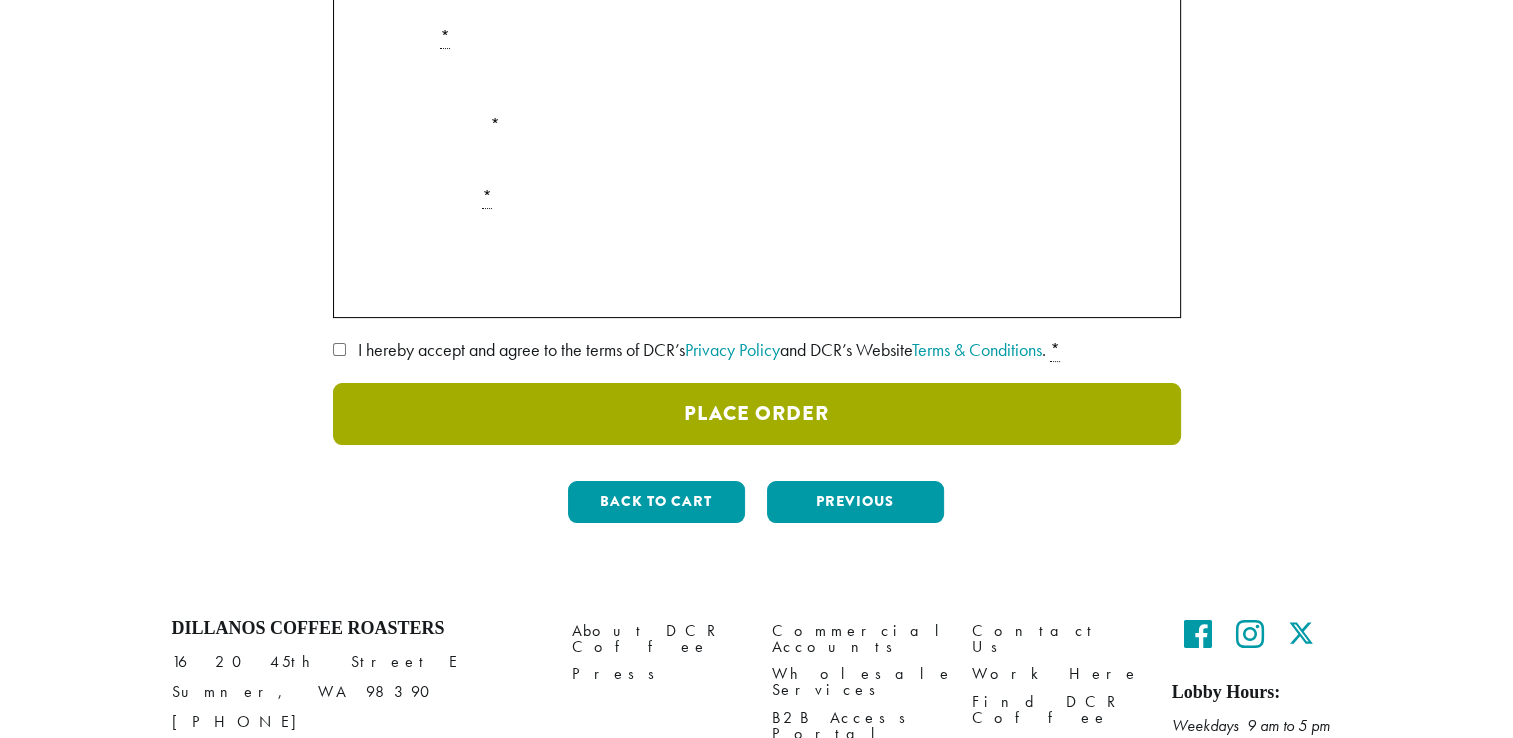 click on "Place Order" at bounding box center (757, 414) 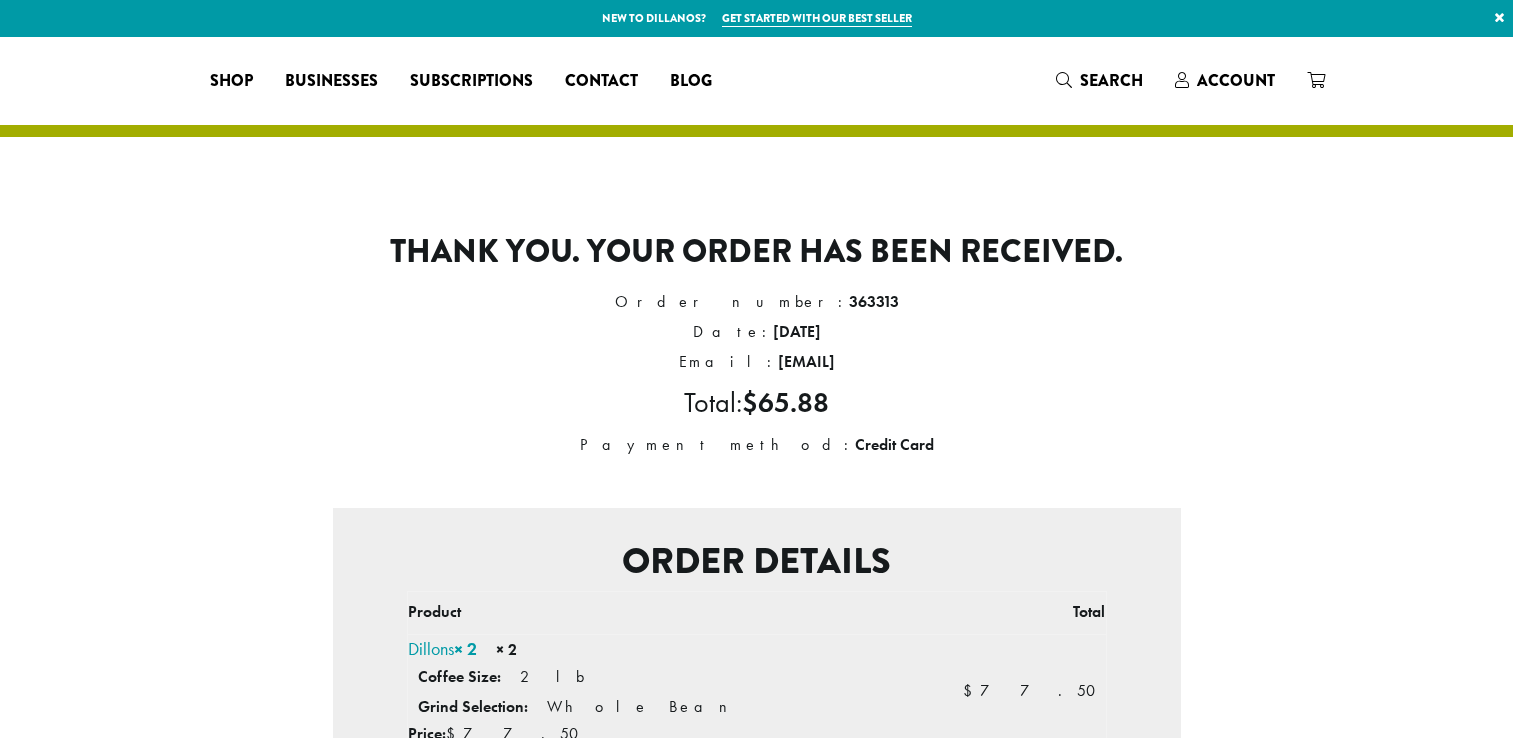 scroll, scrollTop: 0, scrollLeft: 0, axis: both 